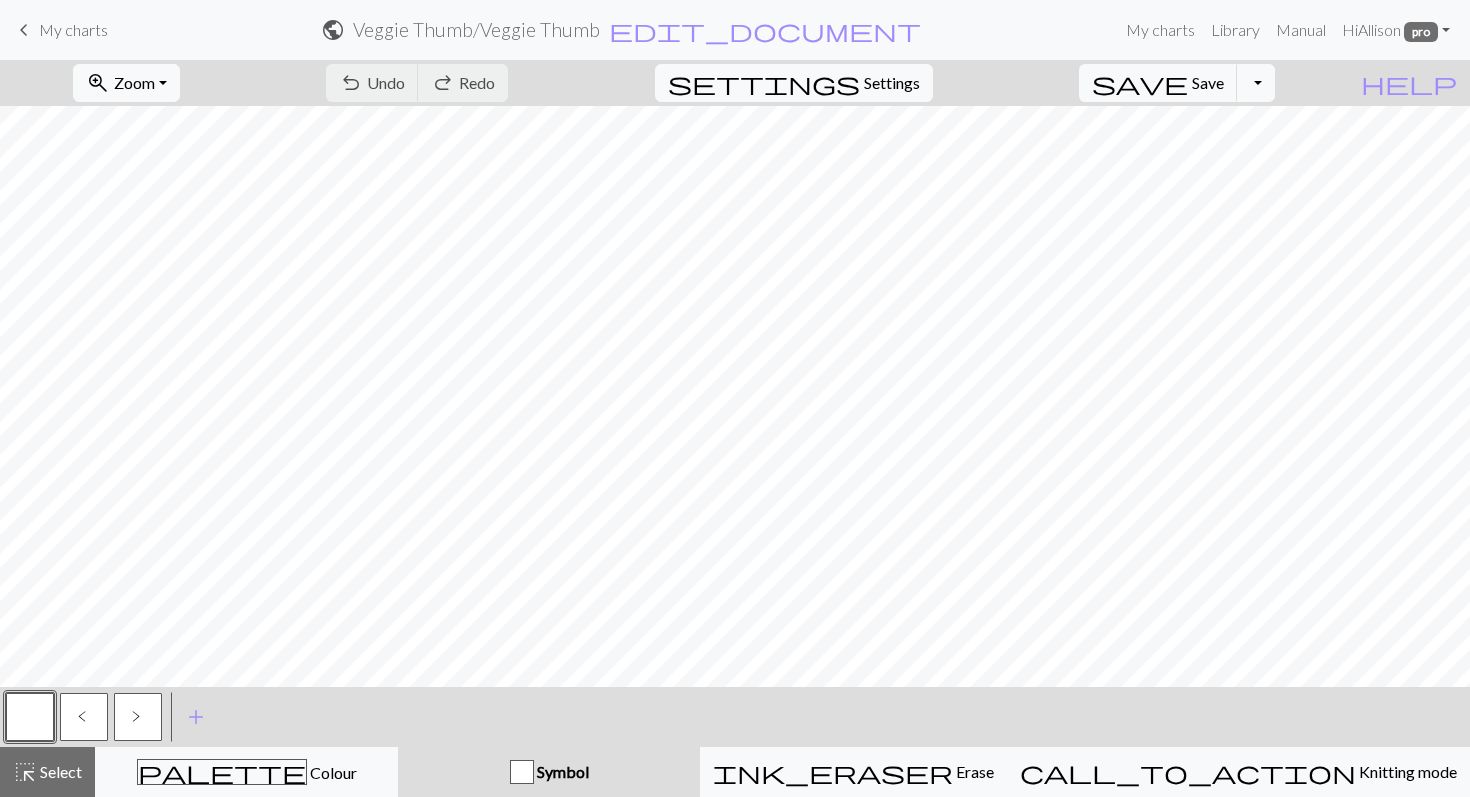 scroll, scrollTop: 0, scrollLeft: 0, axis: both 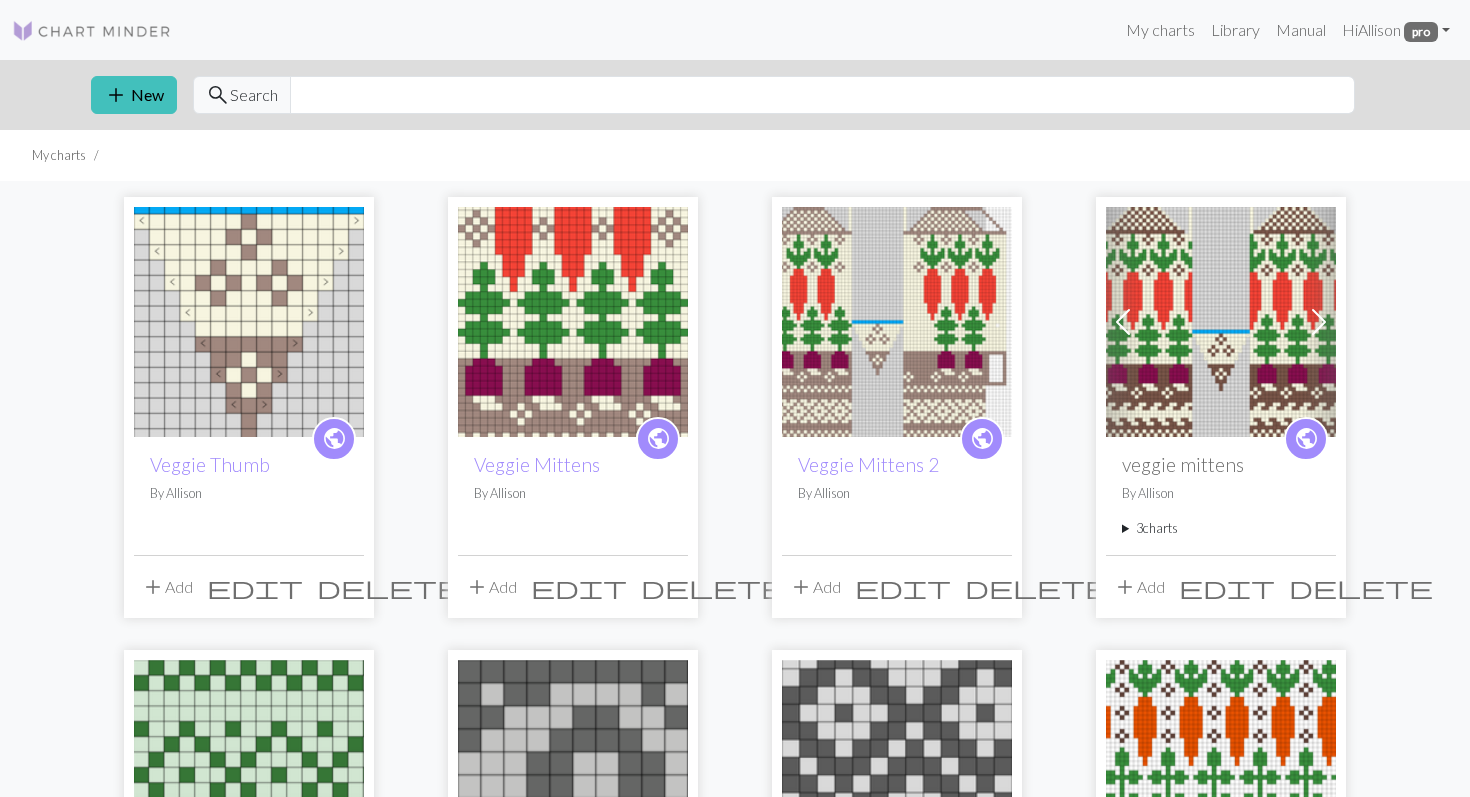 click at bounding box center (573, 322) 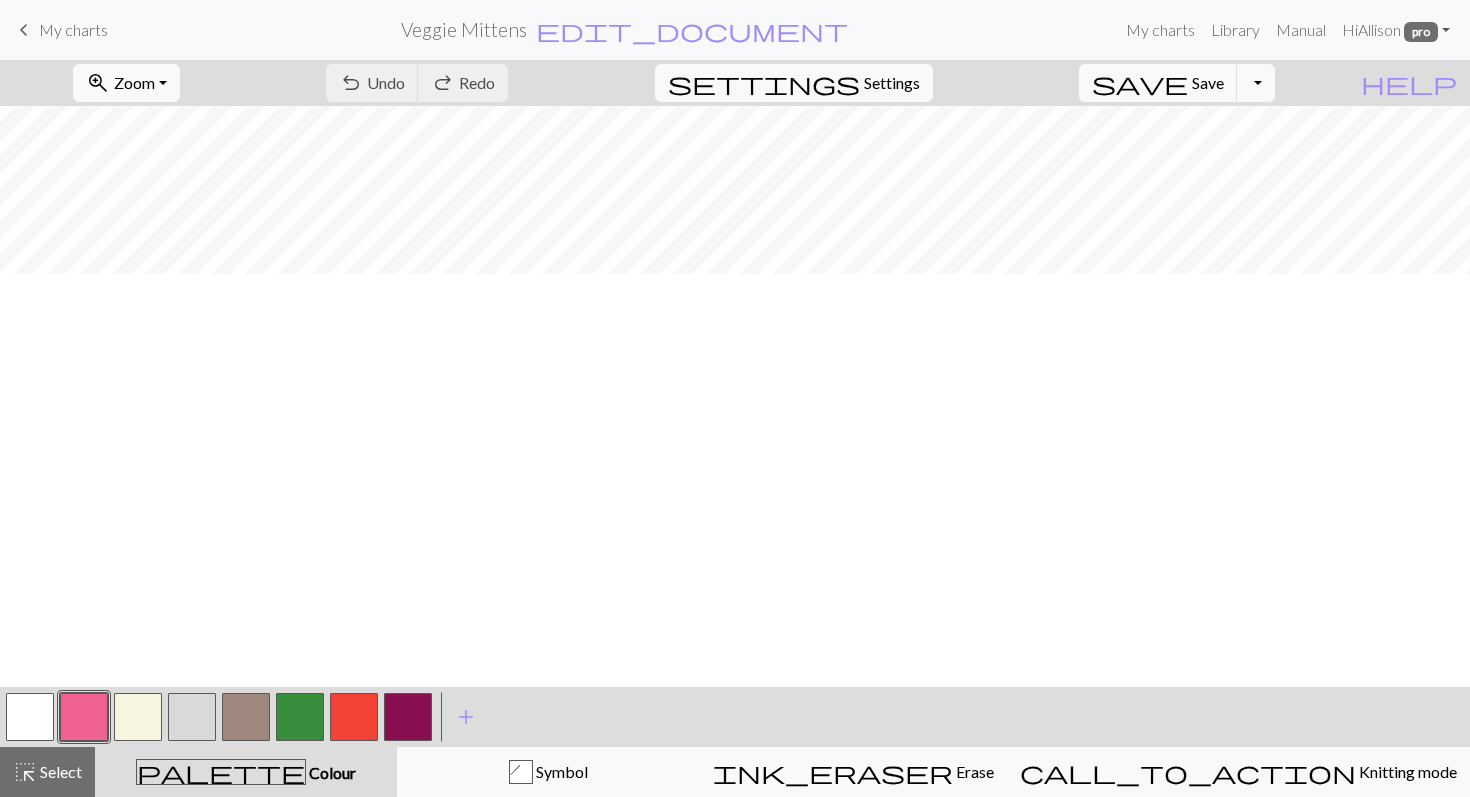 scroll, scrollTop: 709, scrollLeft: 0, axis: vertical 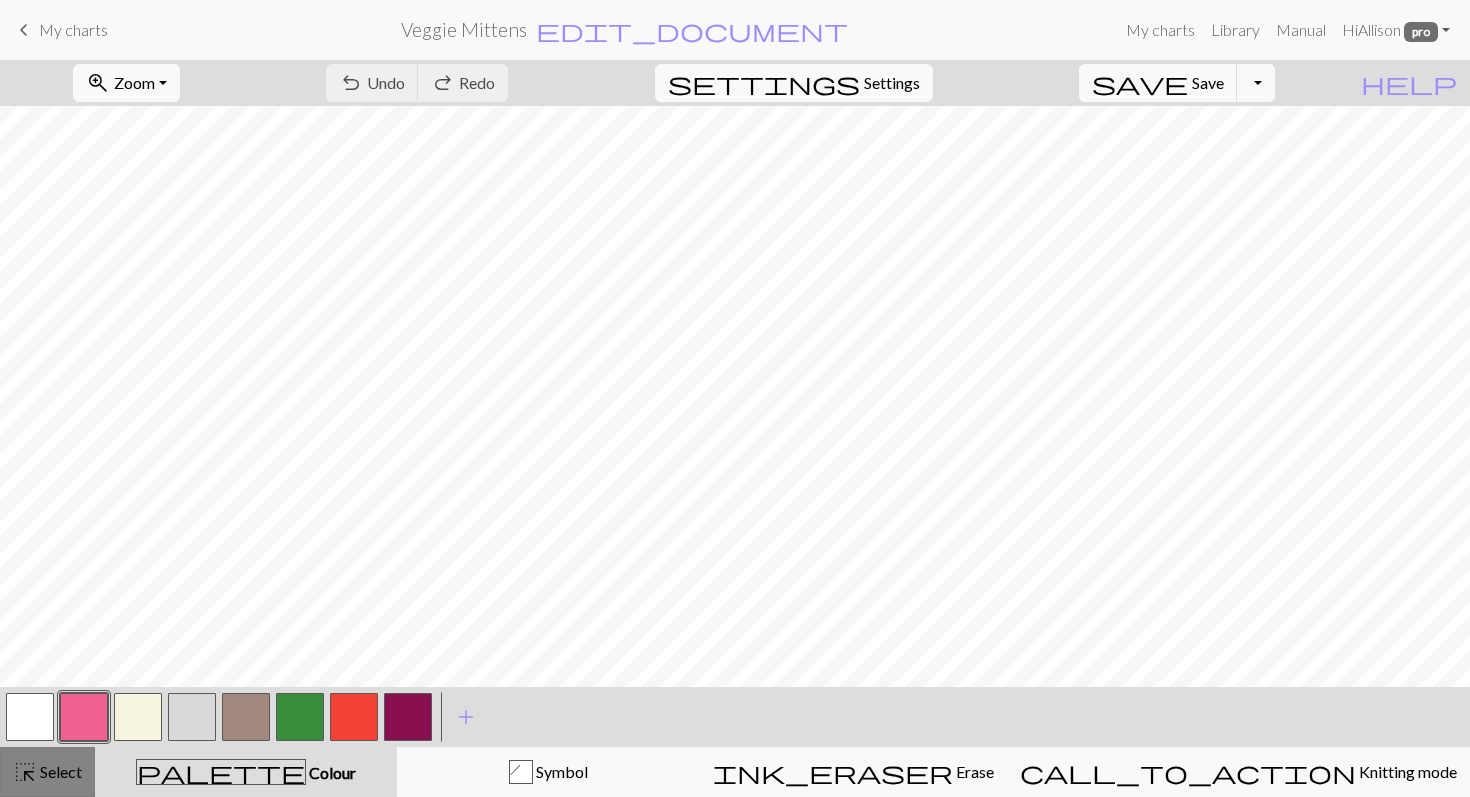 click on "Select" at bounding box center (59, 771) 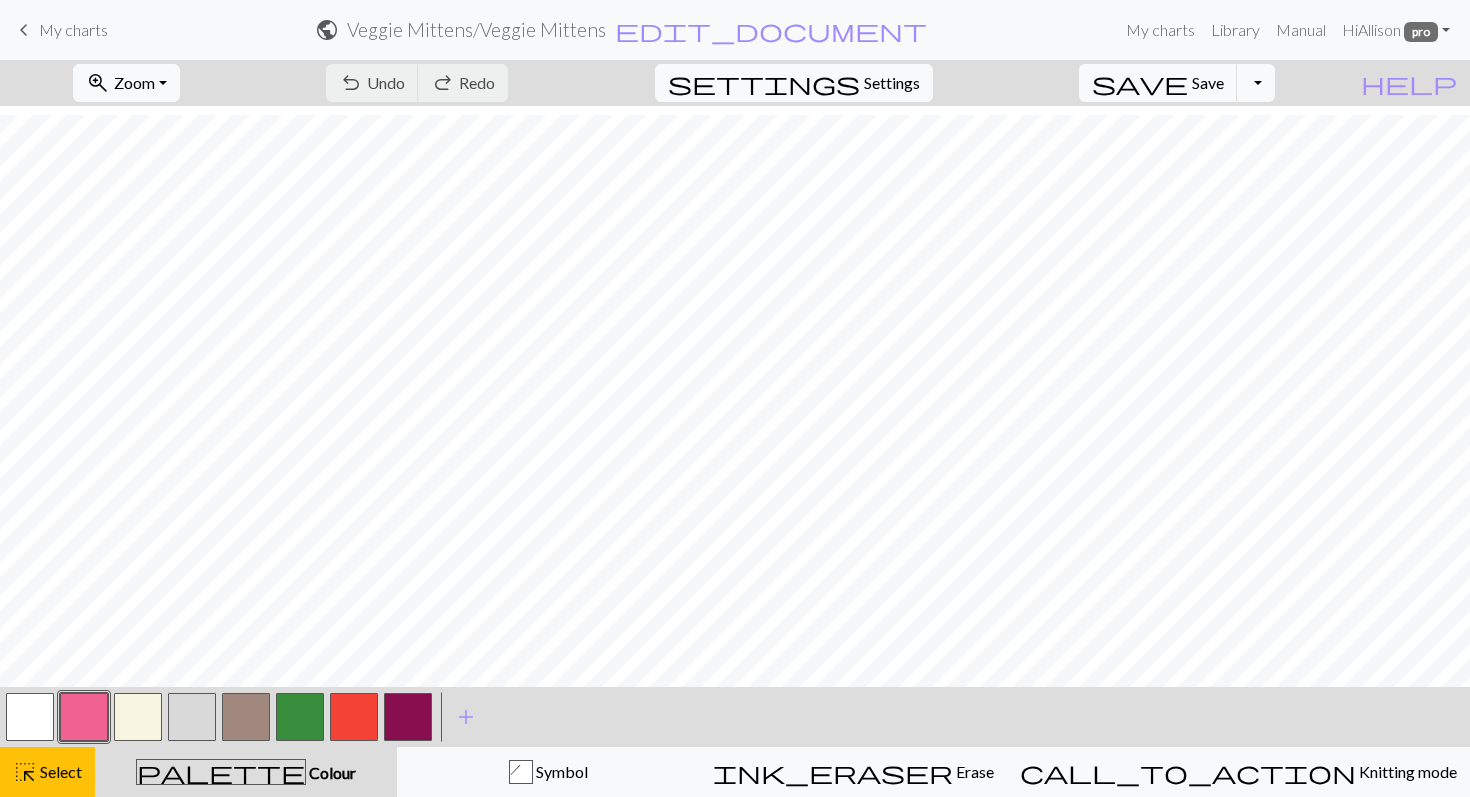 scroll, scrollTop: 610, scrollLeft: 0, axis: vertical 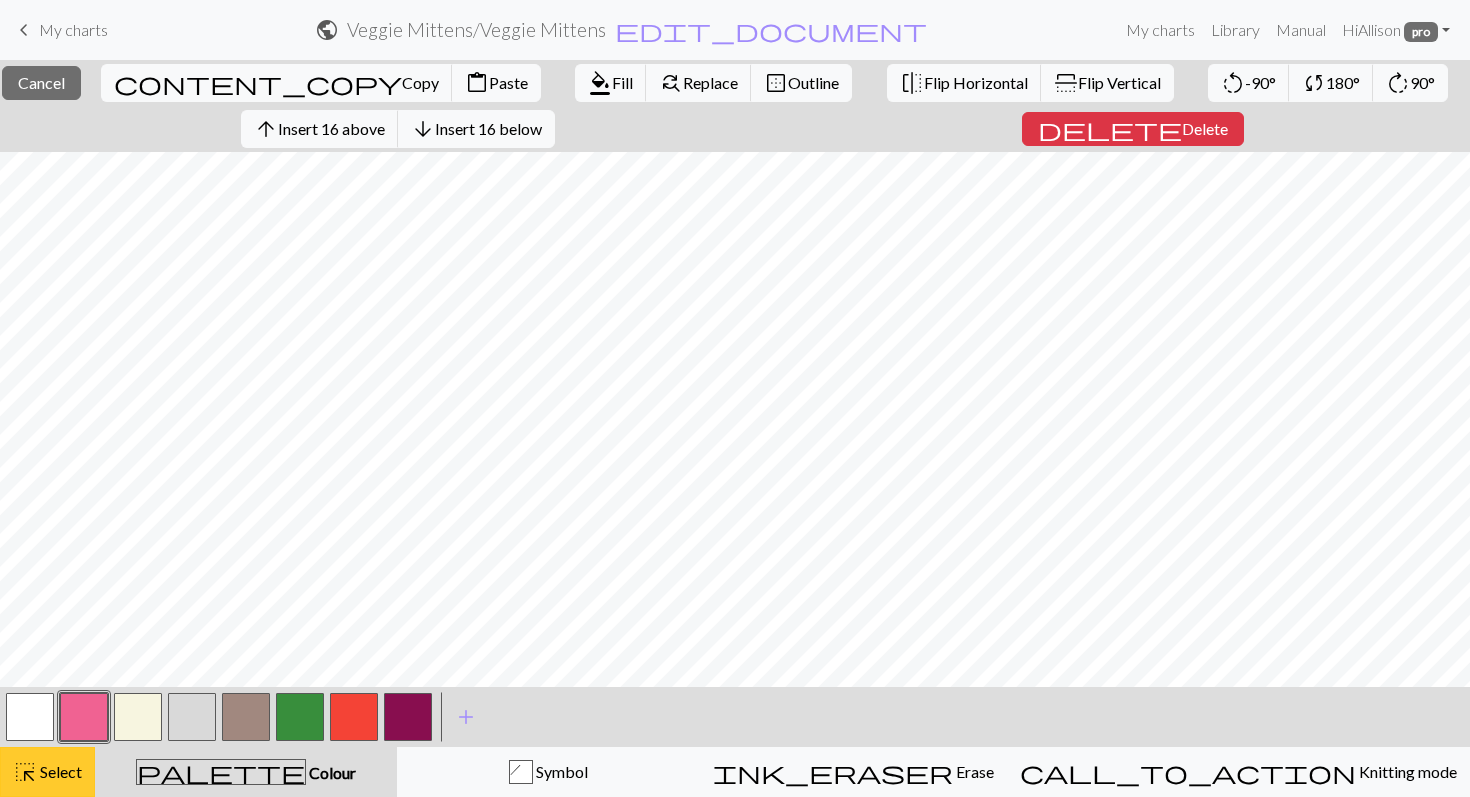 click on "highlight_alt   Select   Select" at bounding box center (47, 772) 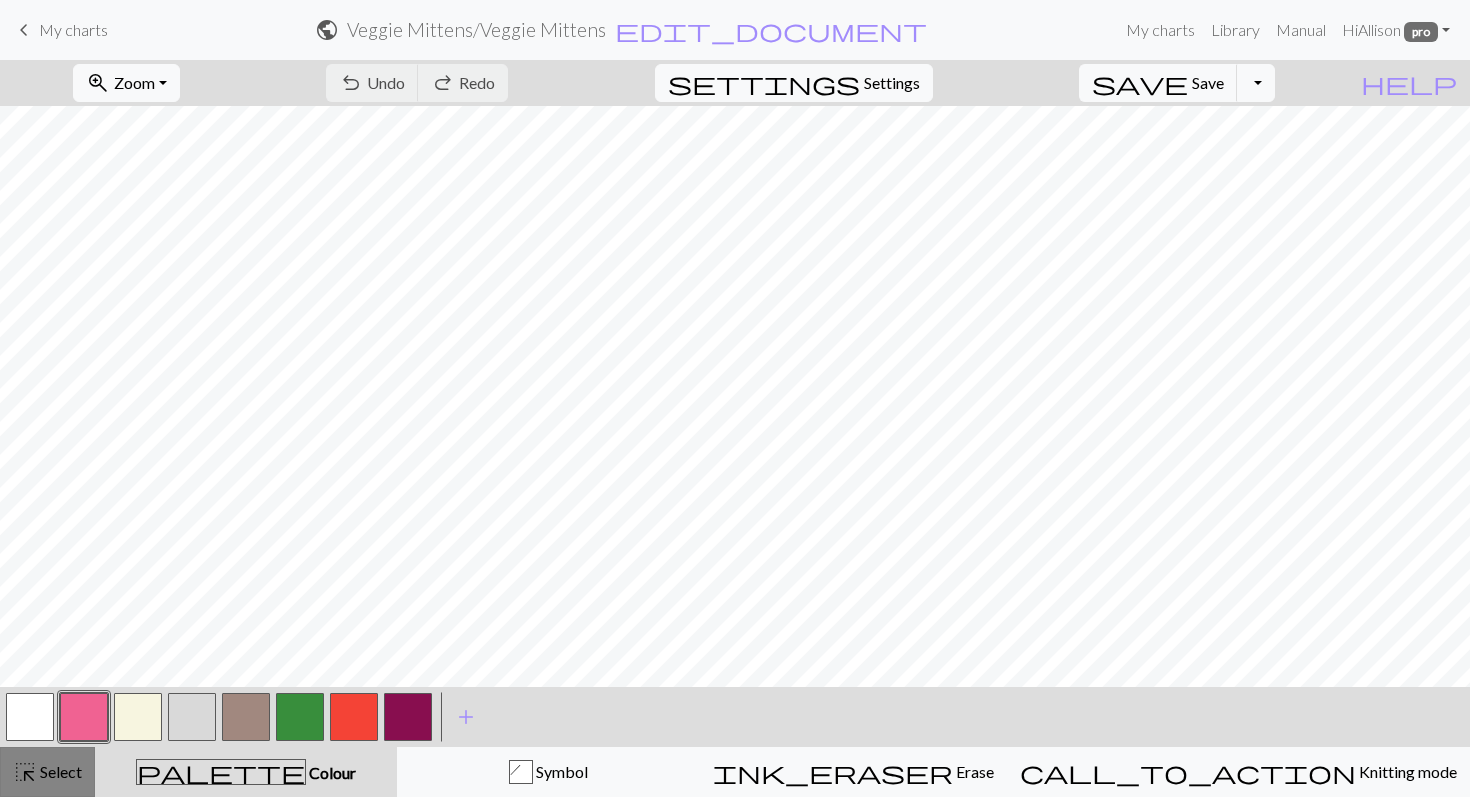 click on "Select" at bounding box center (59, 771) 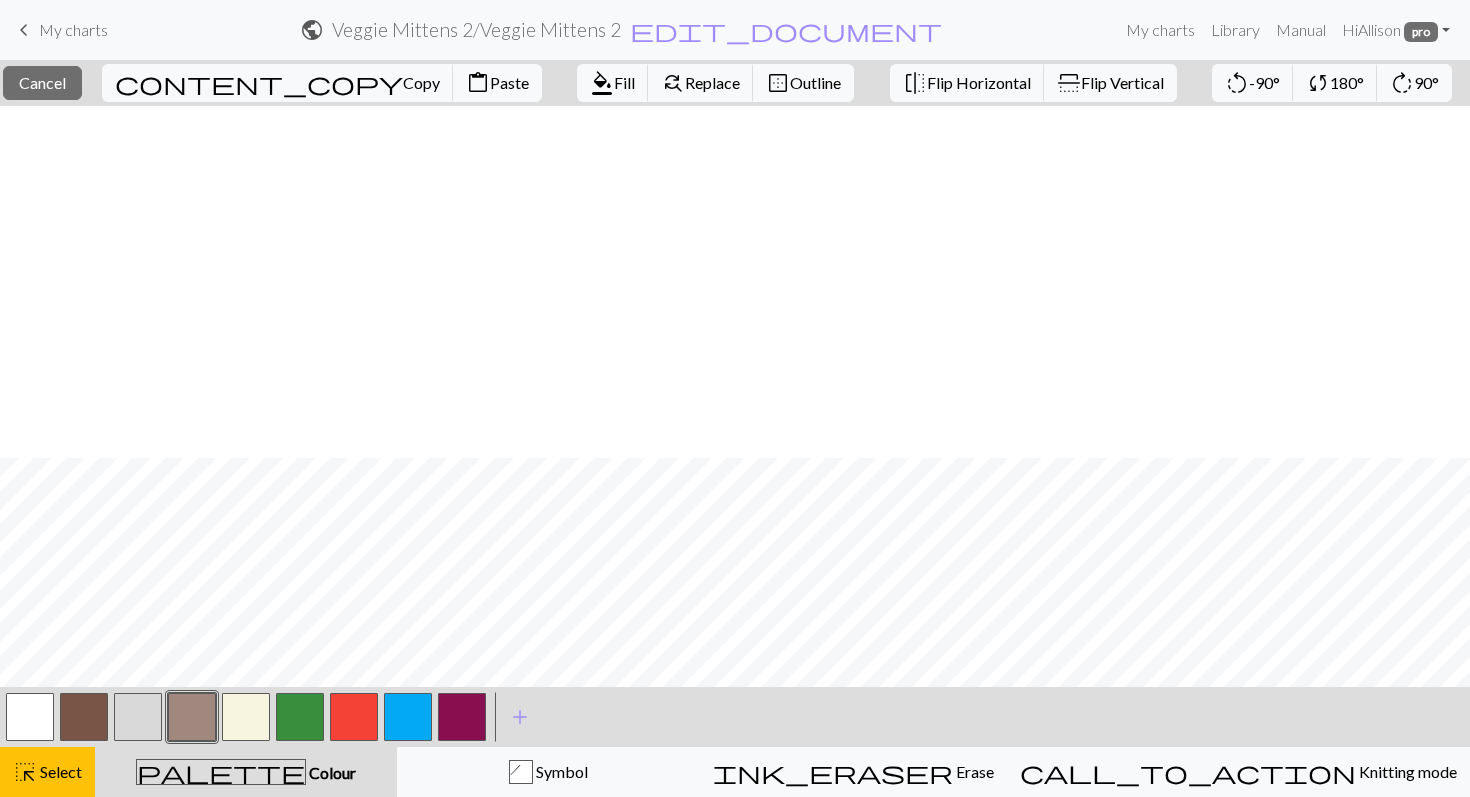 scroll, scrollTop: 0, scrollLeft: 0, axis: both 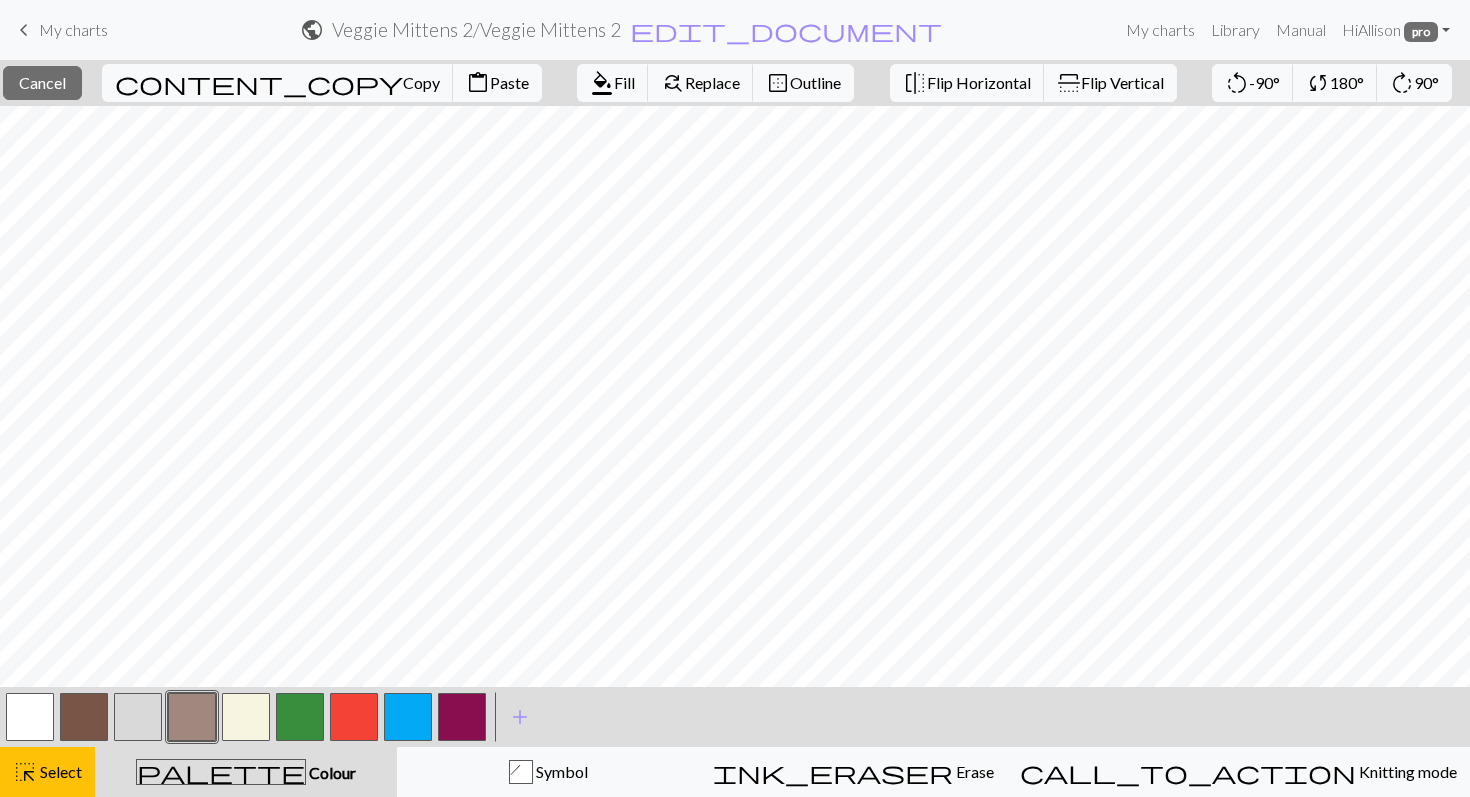 click on "keyboard_arrow_left" at bounding box center (24, 30) 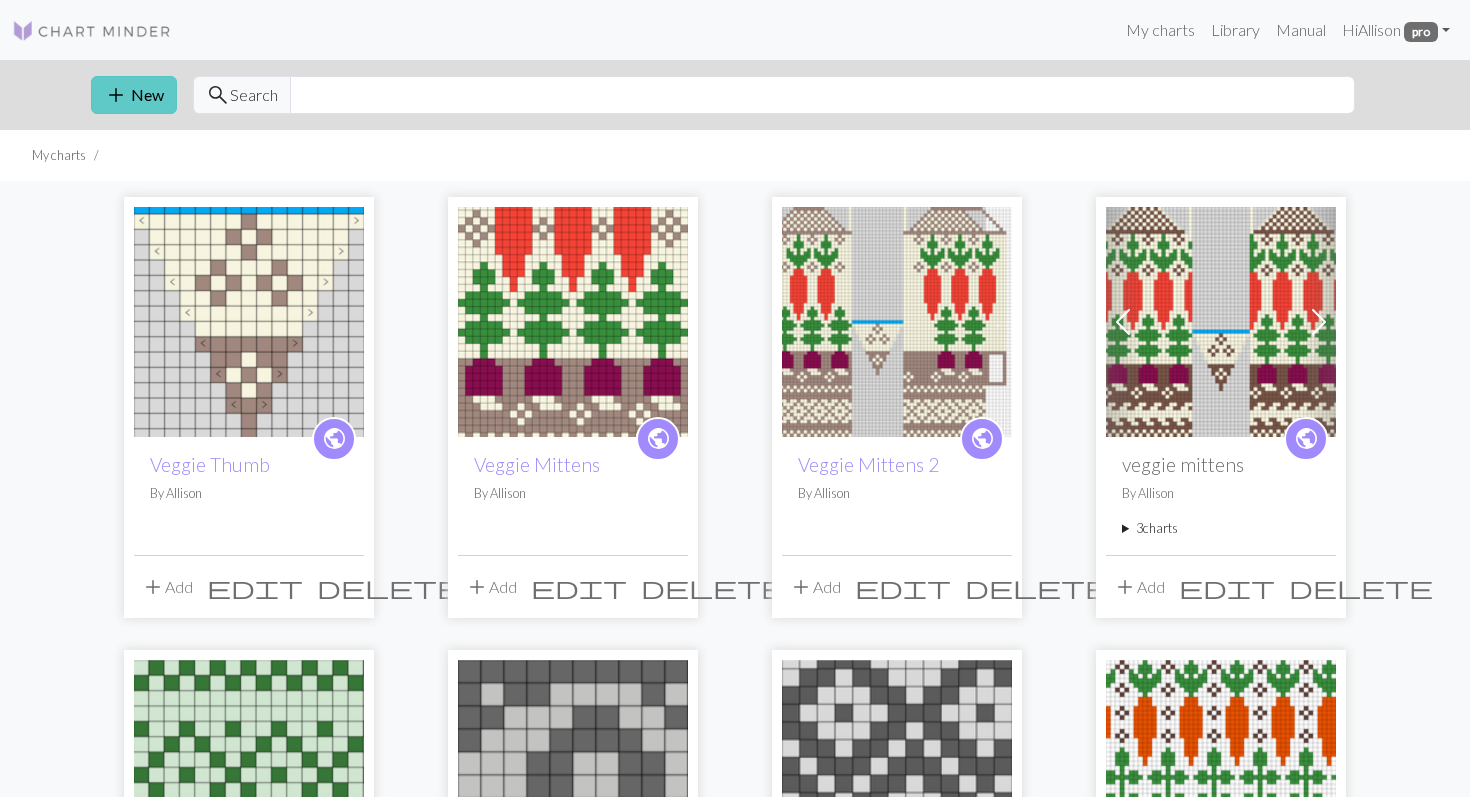 click on "add   New" at bounding box center [134, 95] 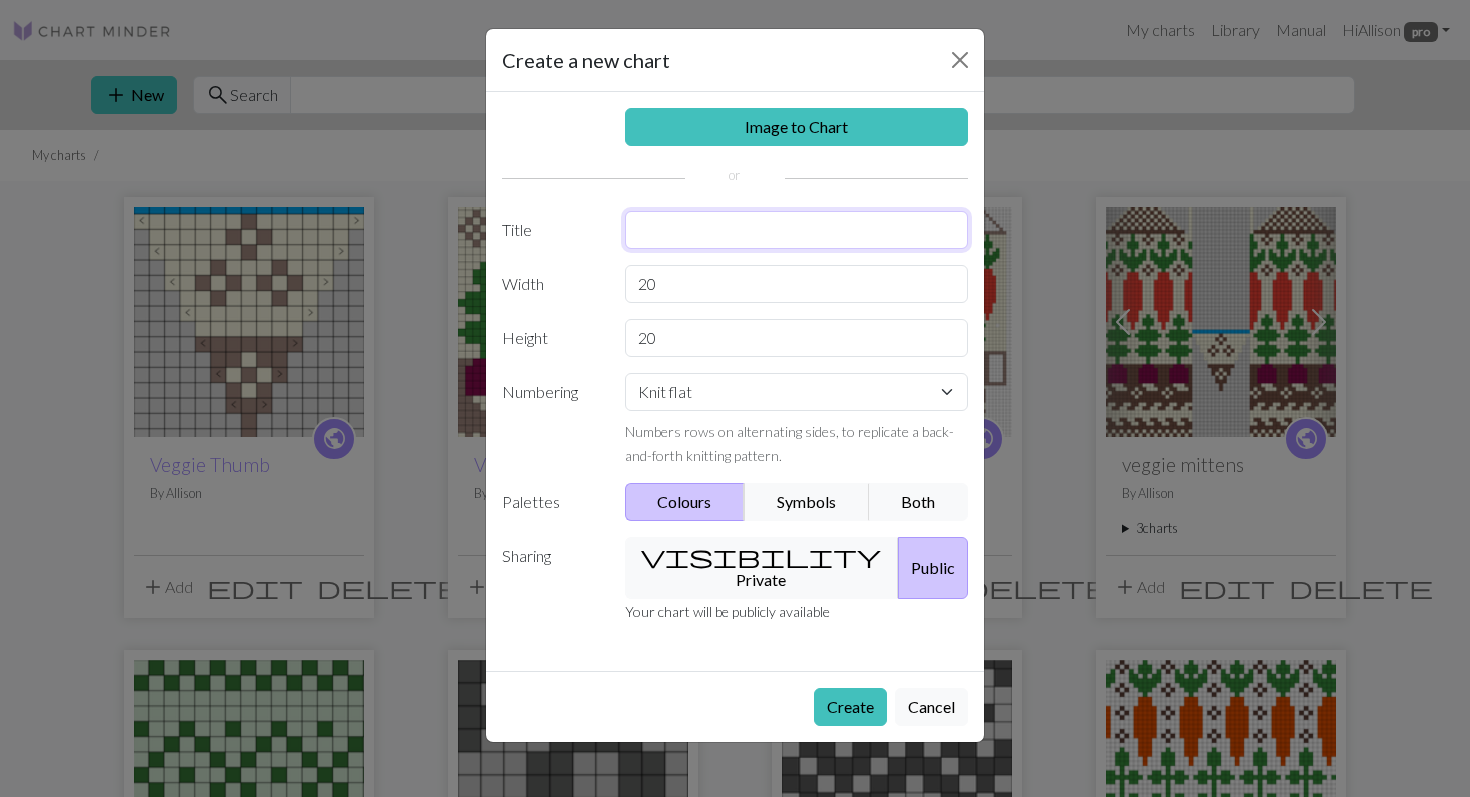 click at bounding box center [797, 230] 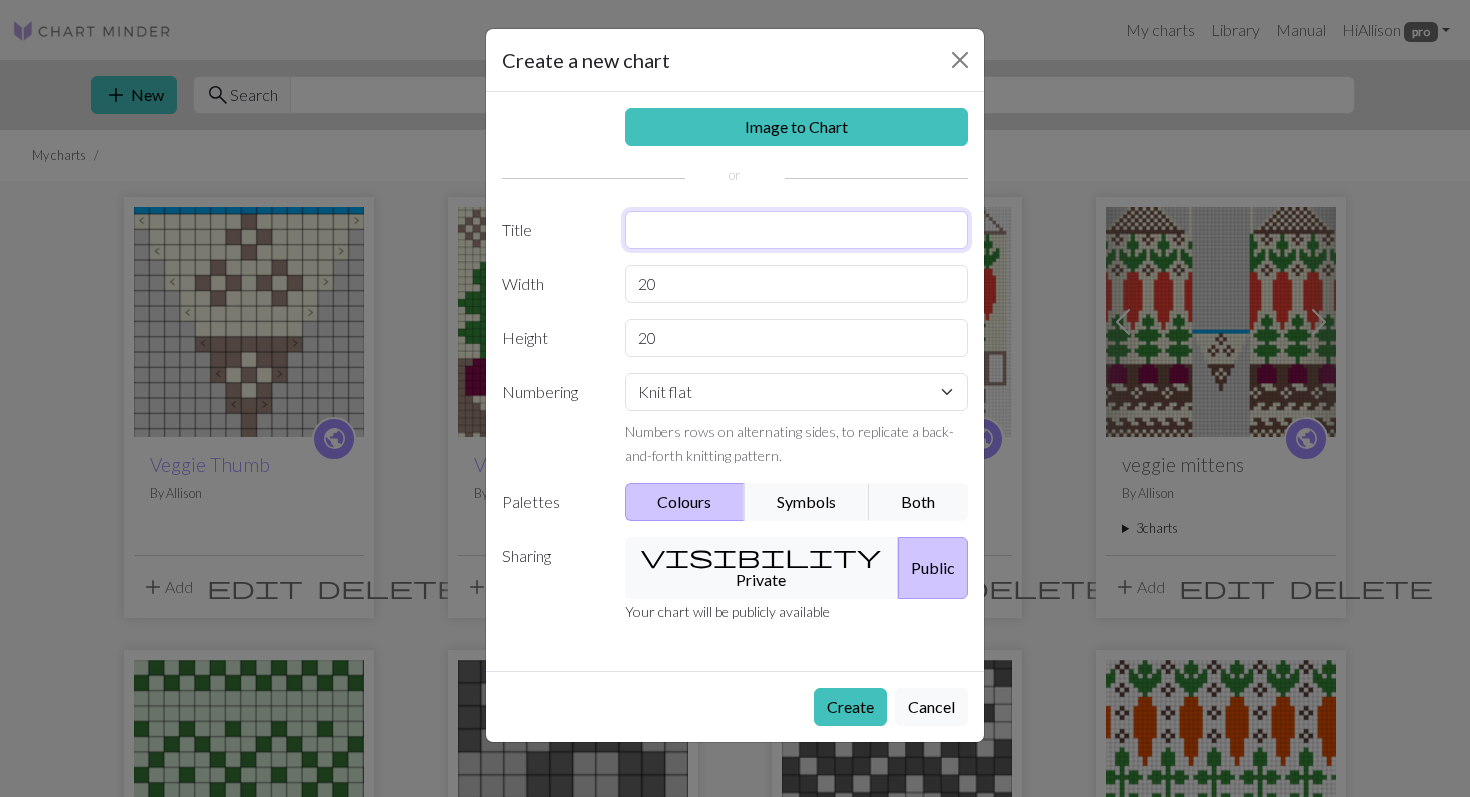 type on "M" 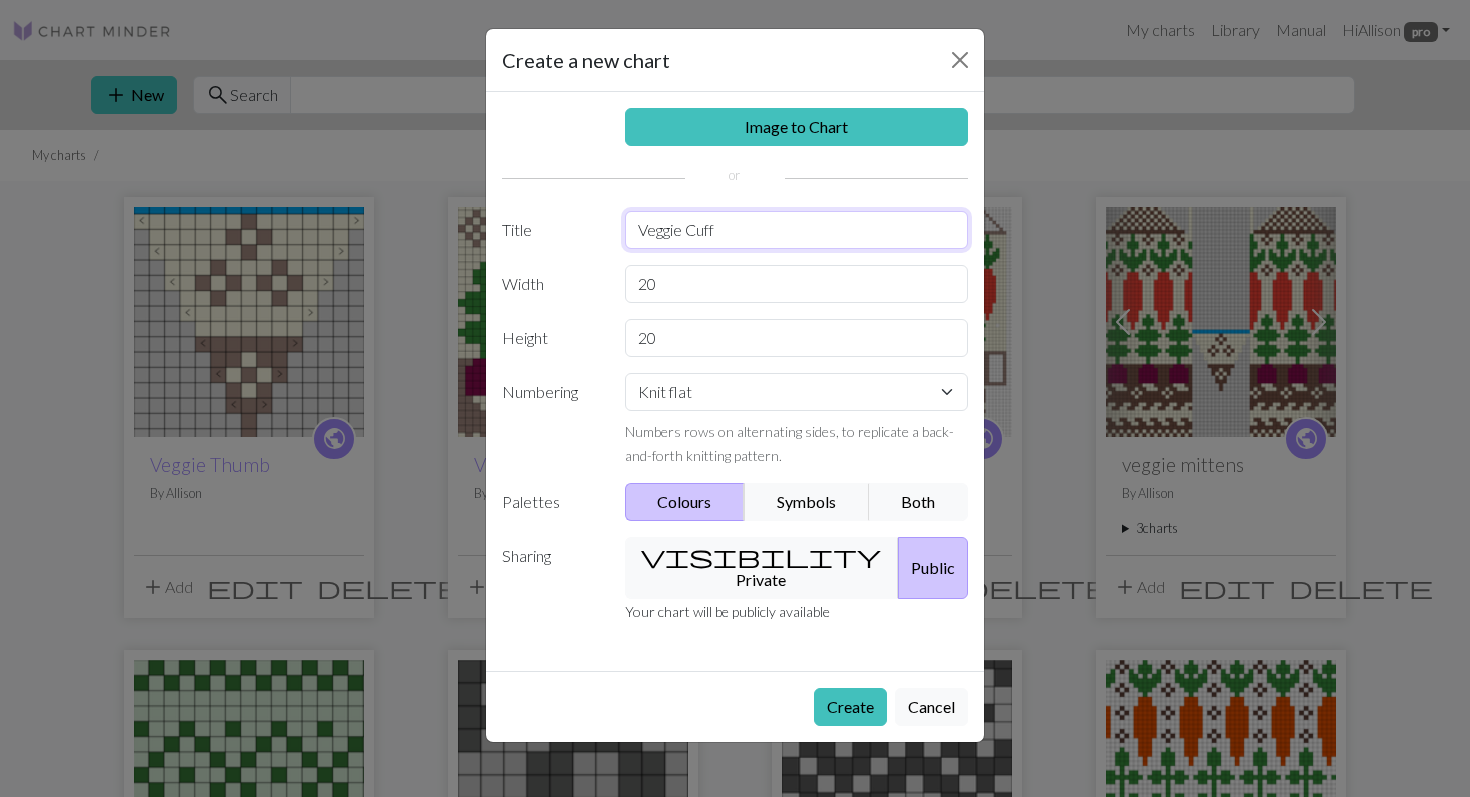 type on "Veggie Cuff" 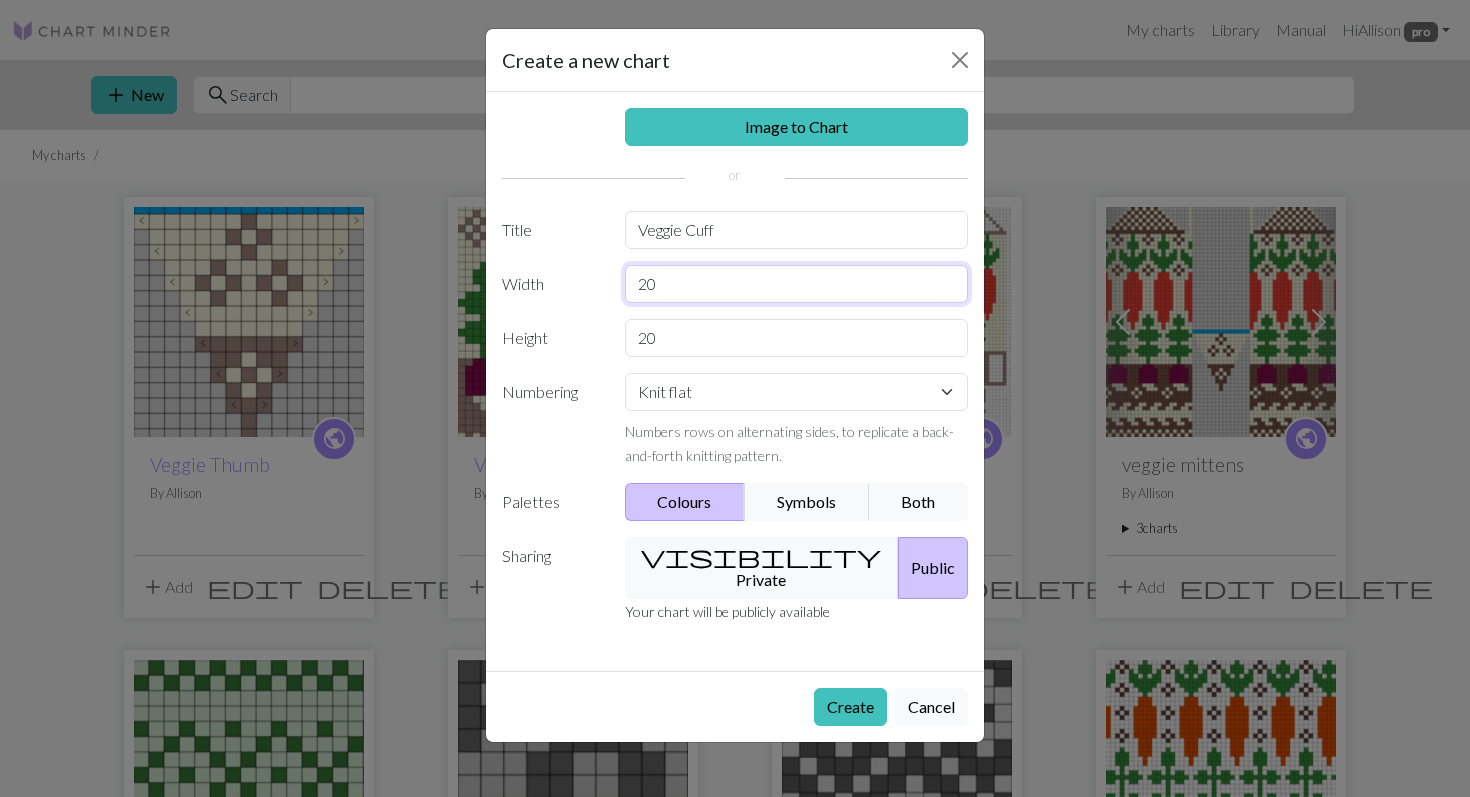 drag, startPoint x: 668, startPoint y: 288, endPoint x: 572, endPoint y: 288, distance: 96 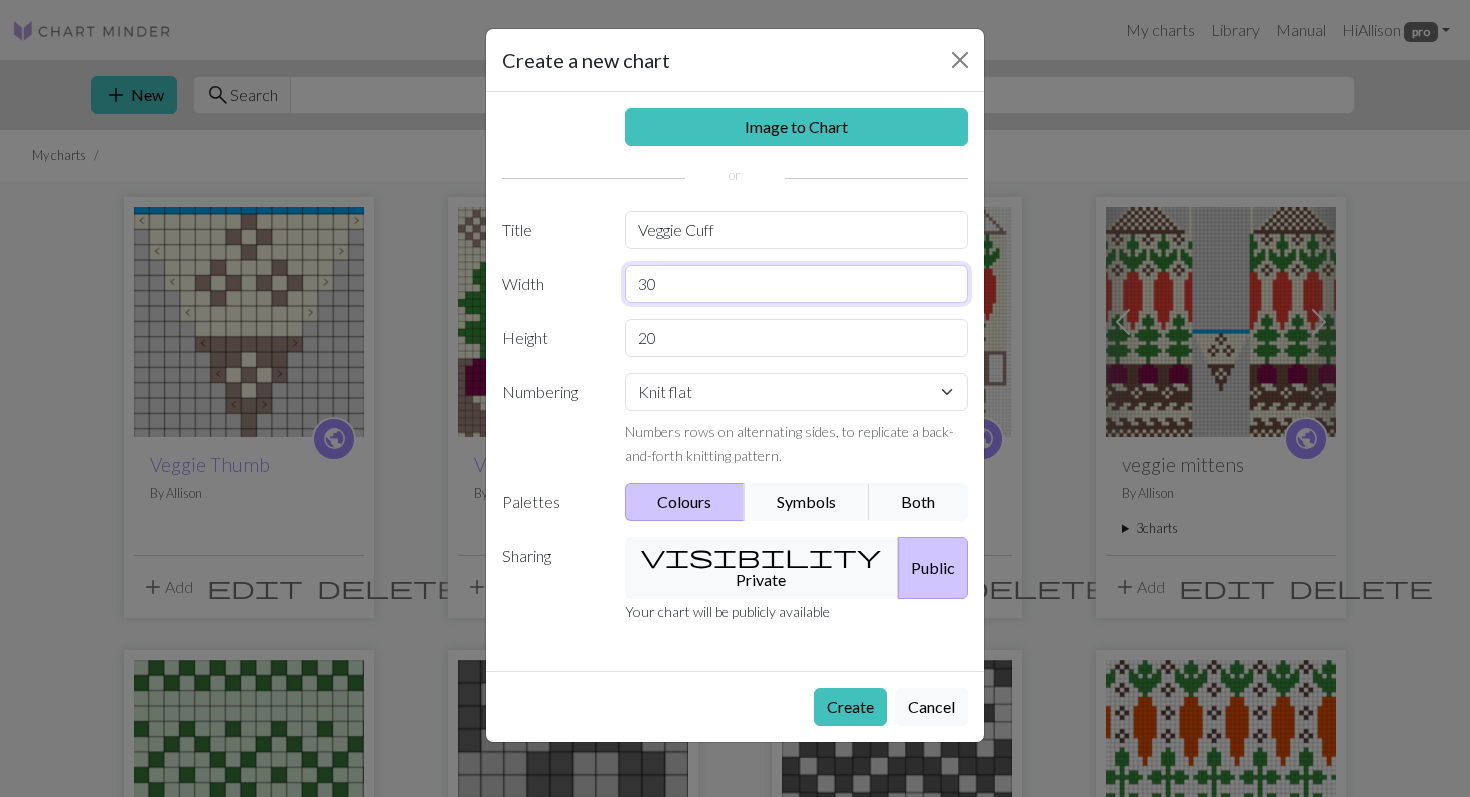 type on "30" 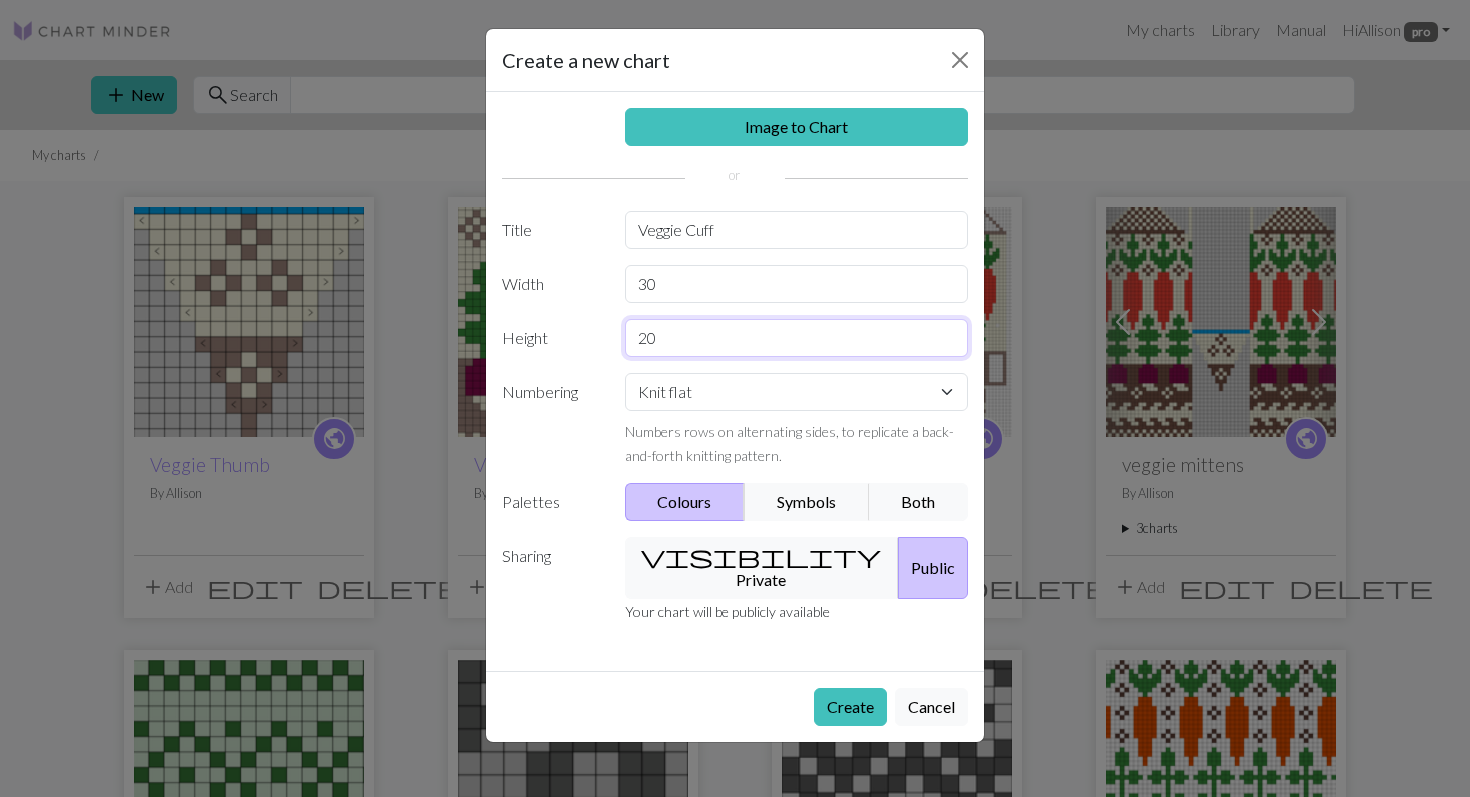 drag, startPoint x: 658, startPoint y: 340, endPoint x: 596, endPoint y: 340, distance: 62 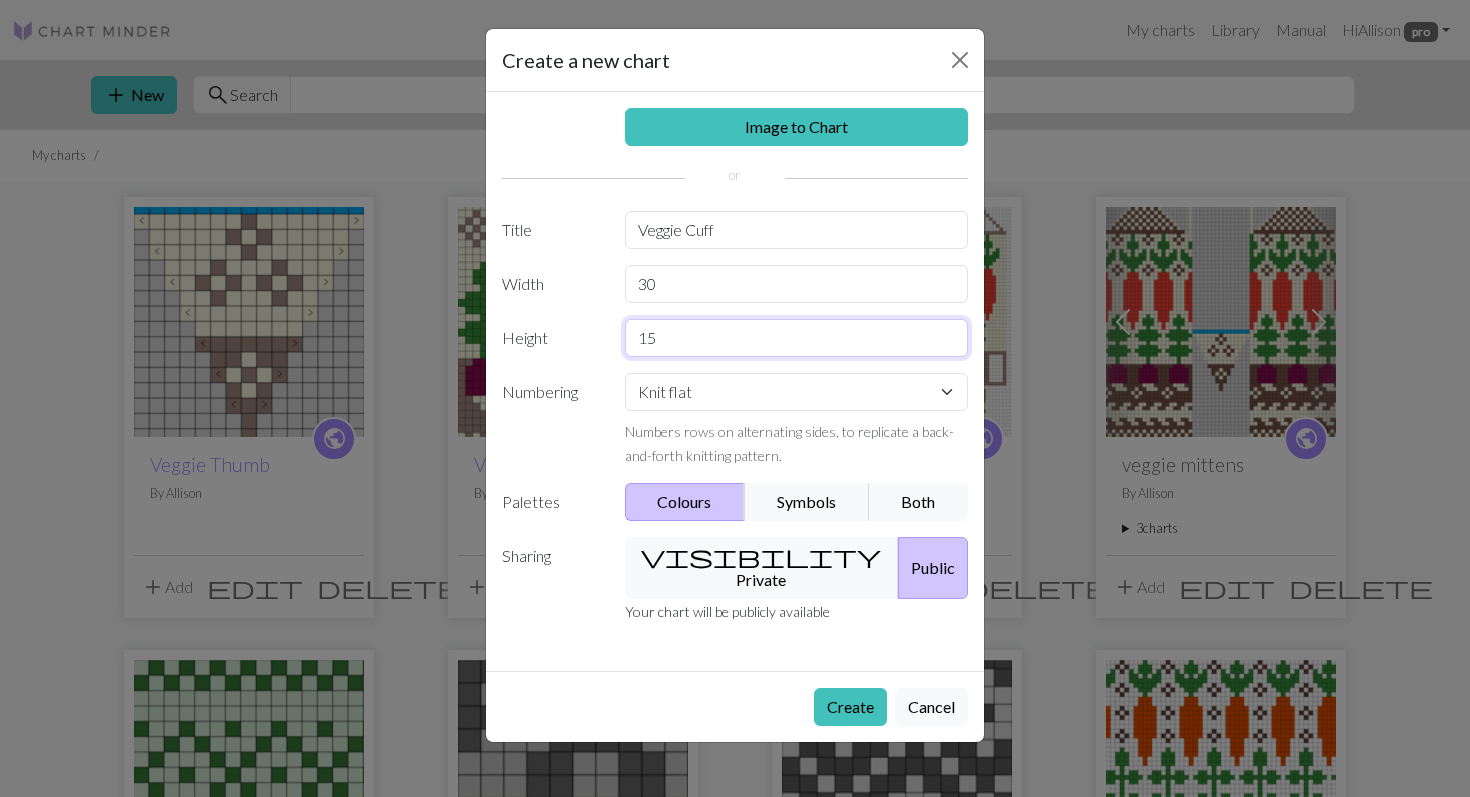 type on "15" 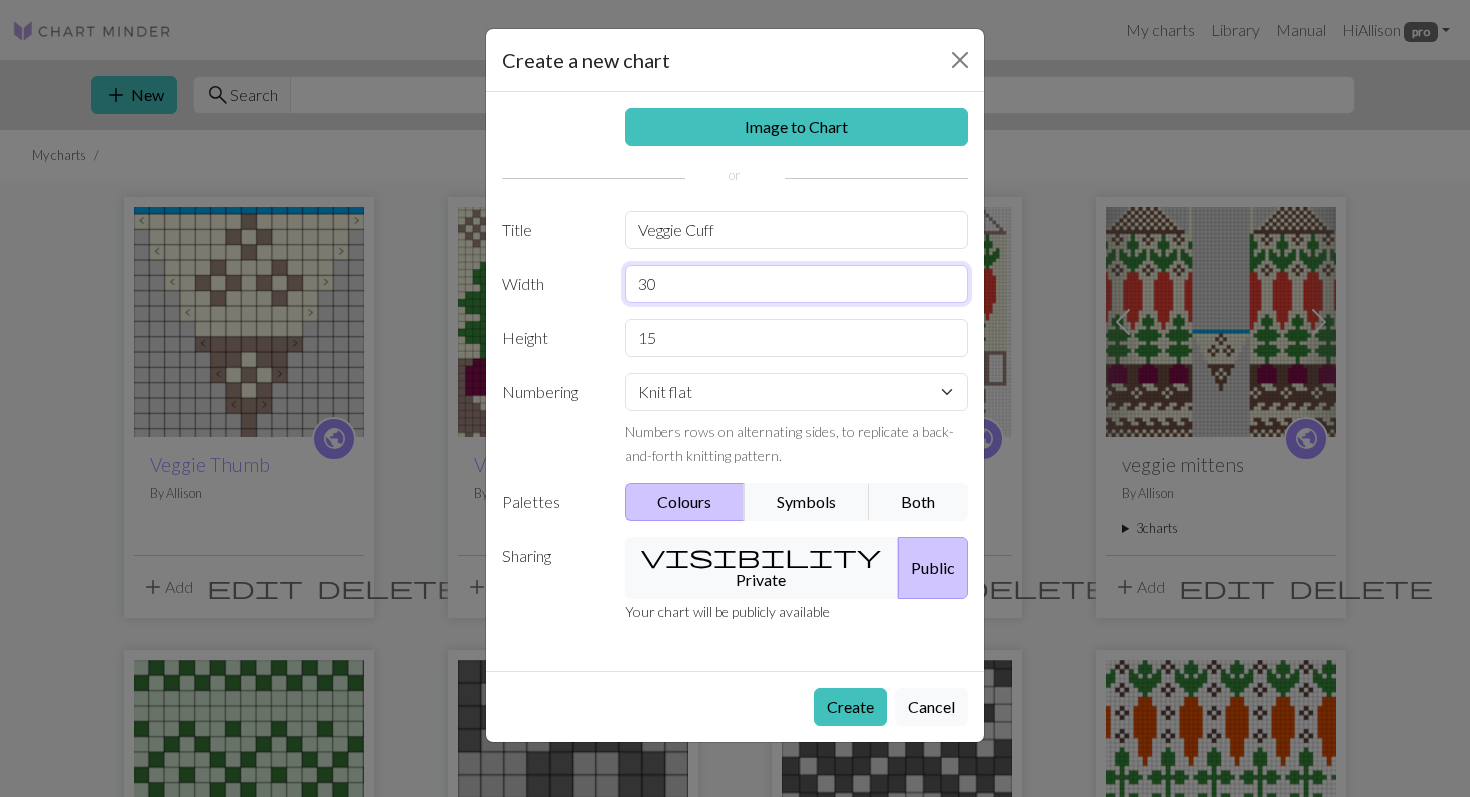 click on "30" at bounding box center (797, 284) 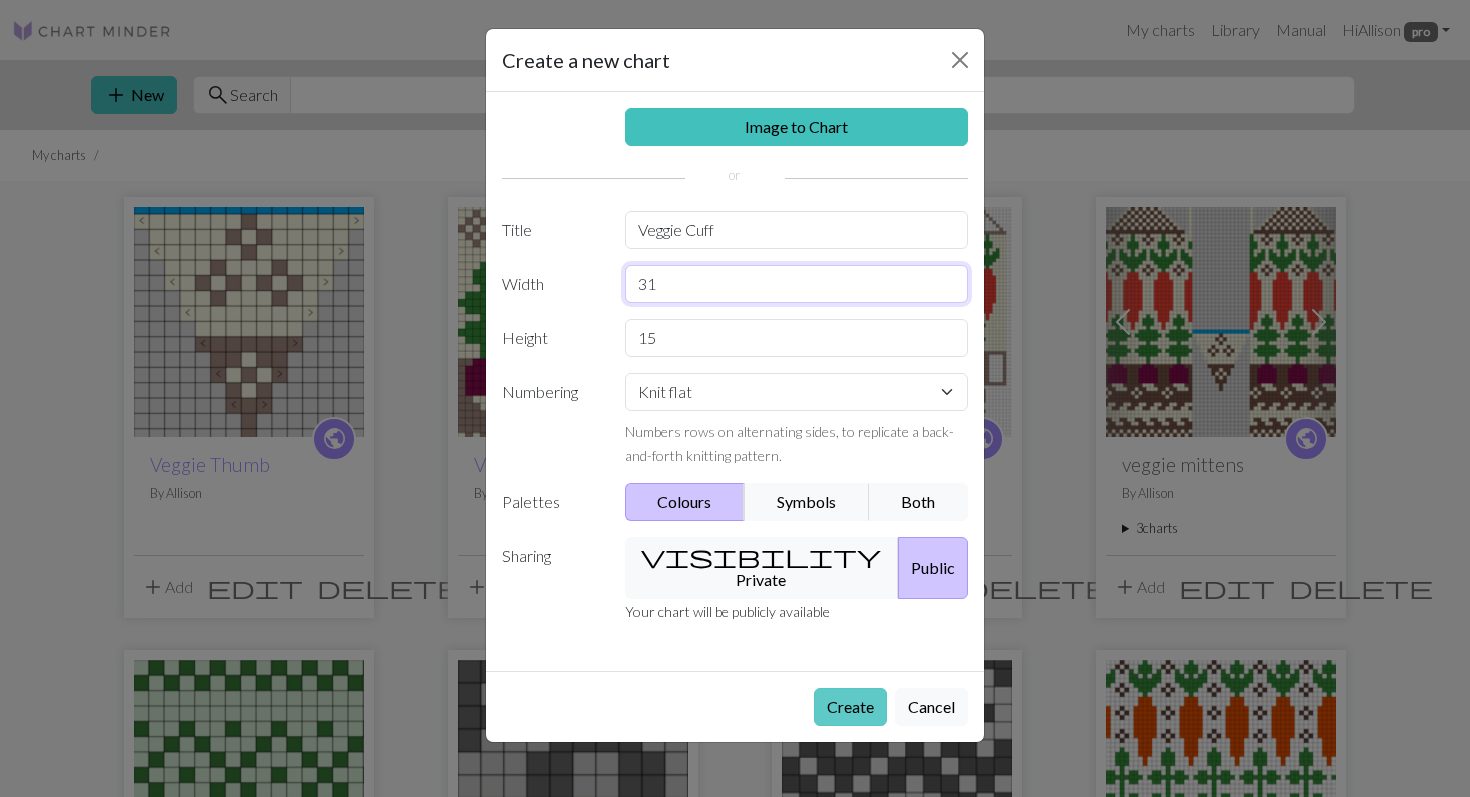 type on "31" 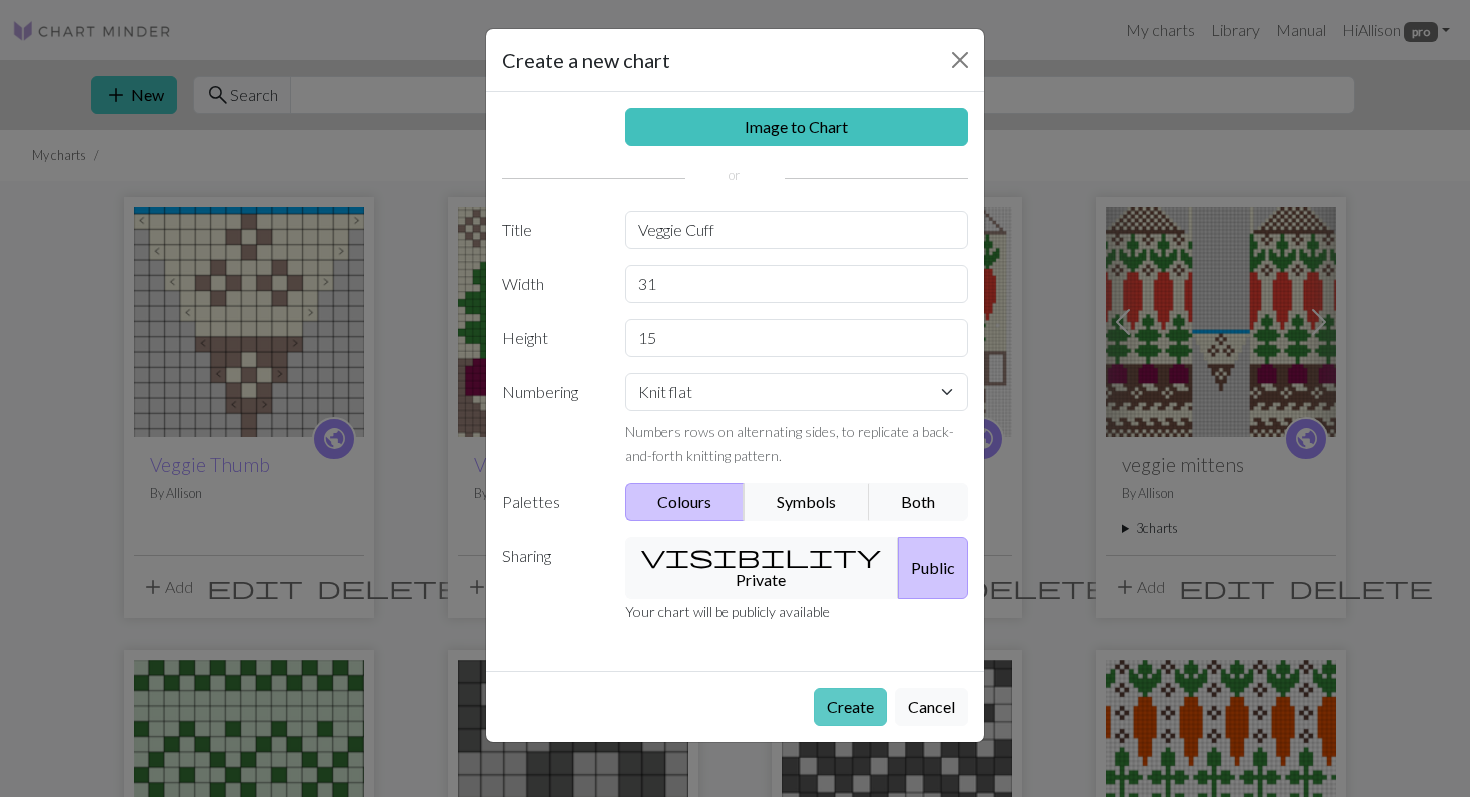 click on "Create" at bounding box center (850, 707) 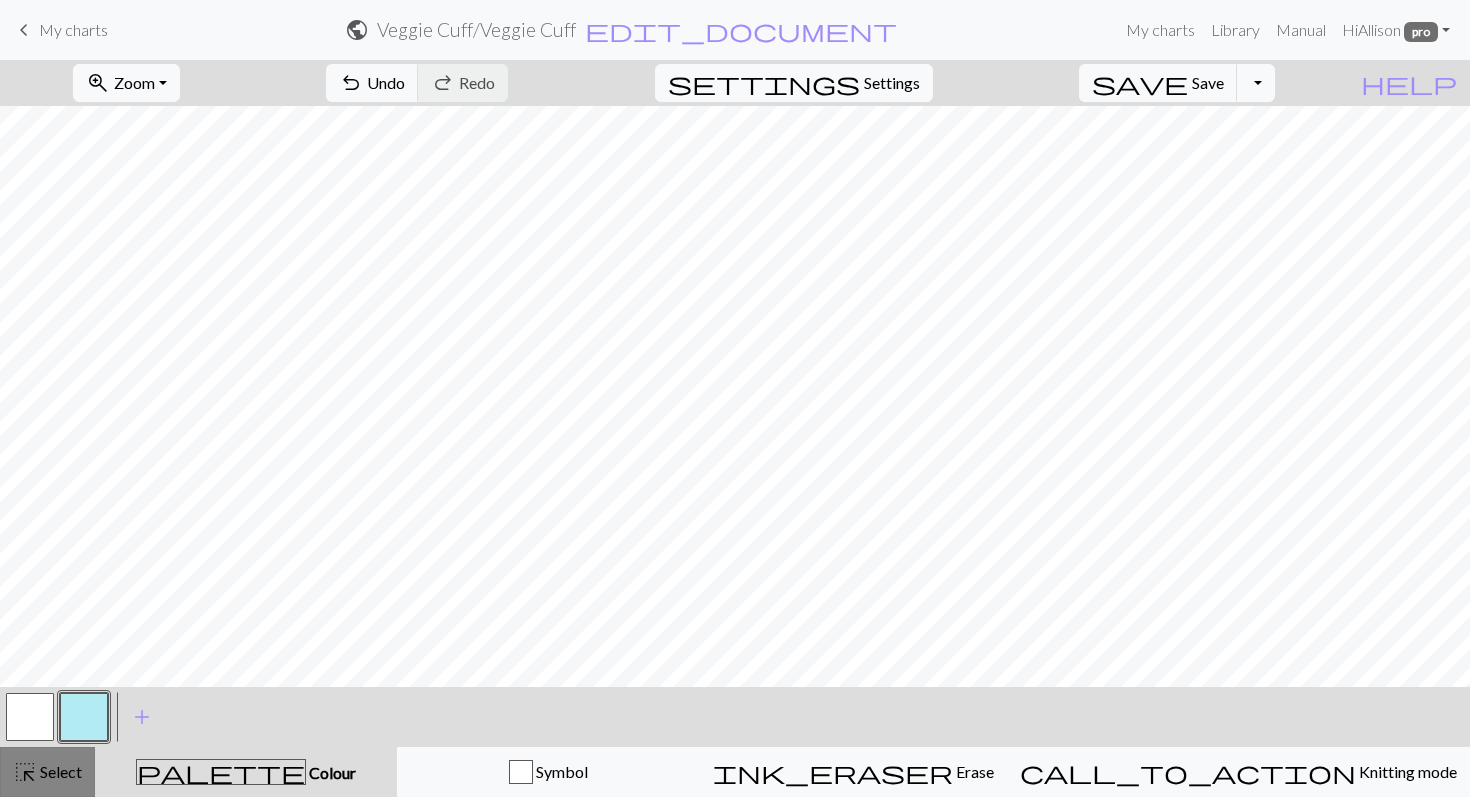 click on "highlight_alt   Select   Select" at bounding box center (47, 772) 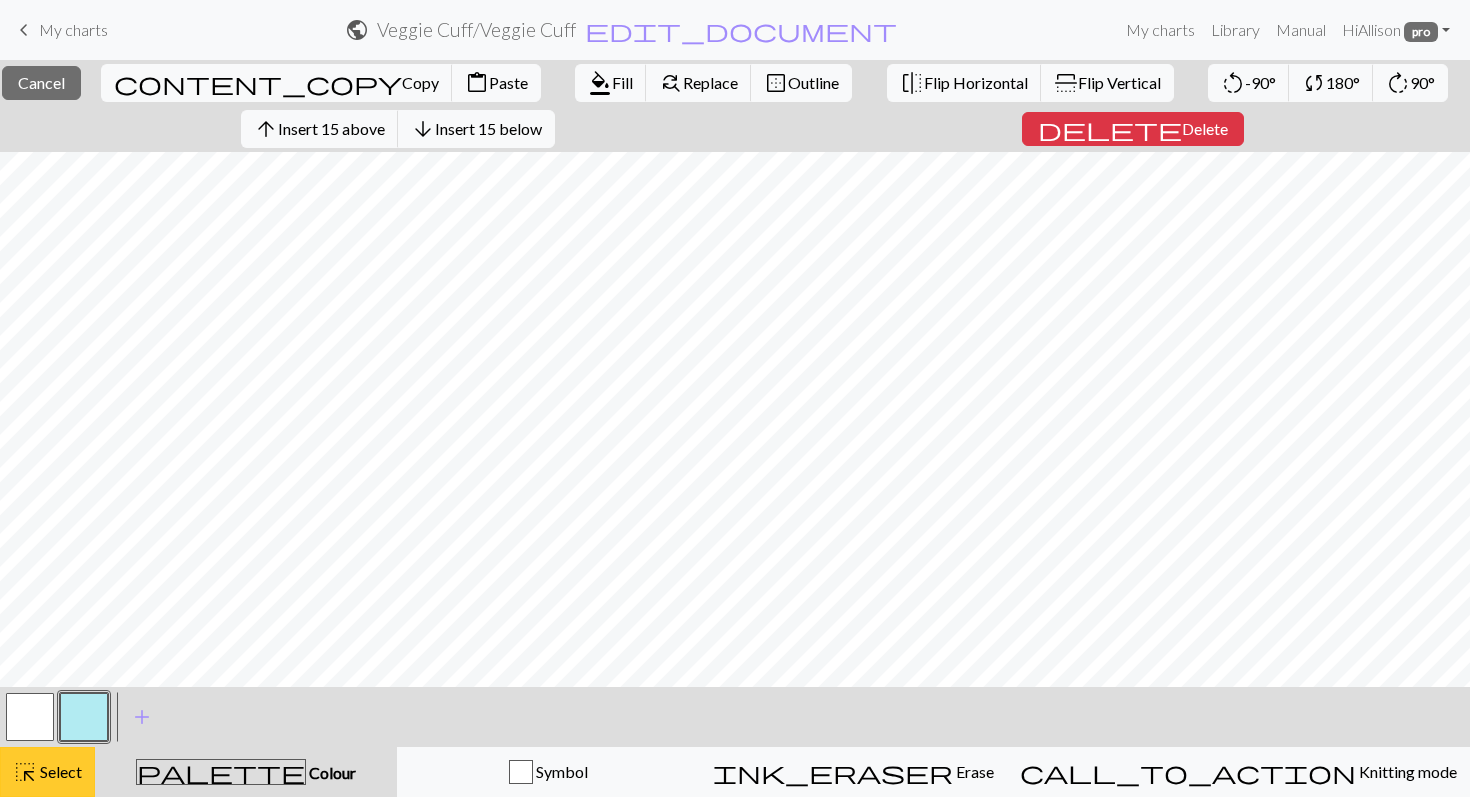 click on "highlight_alt   Select   Select" at bounding box center (47, 772) 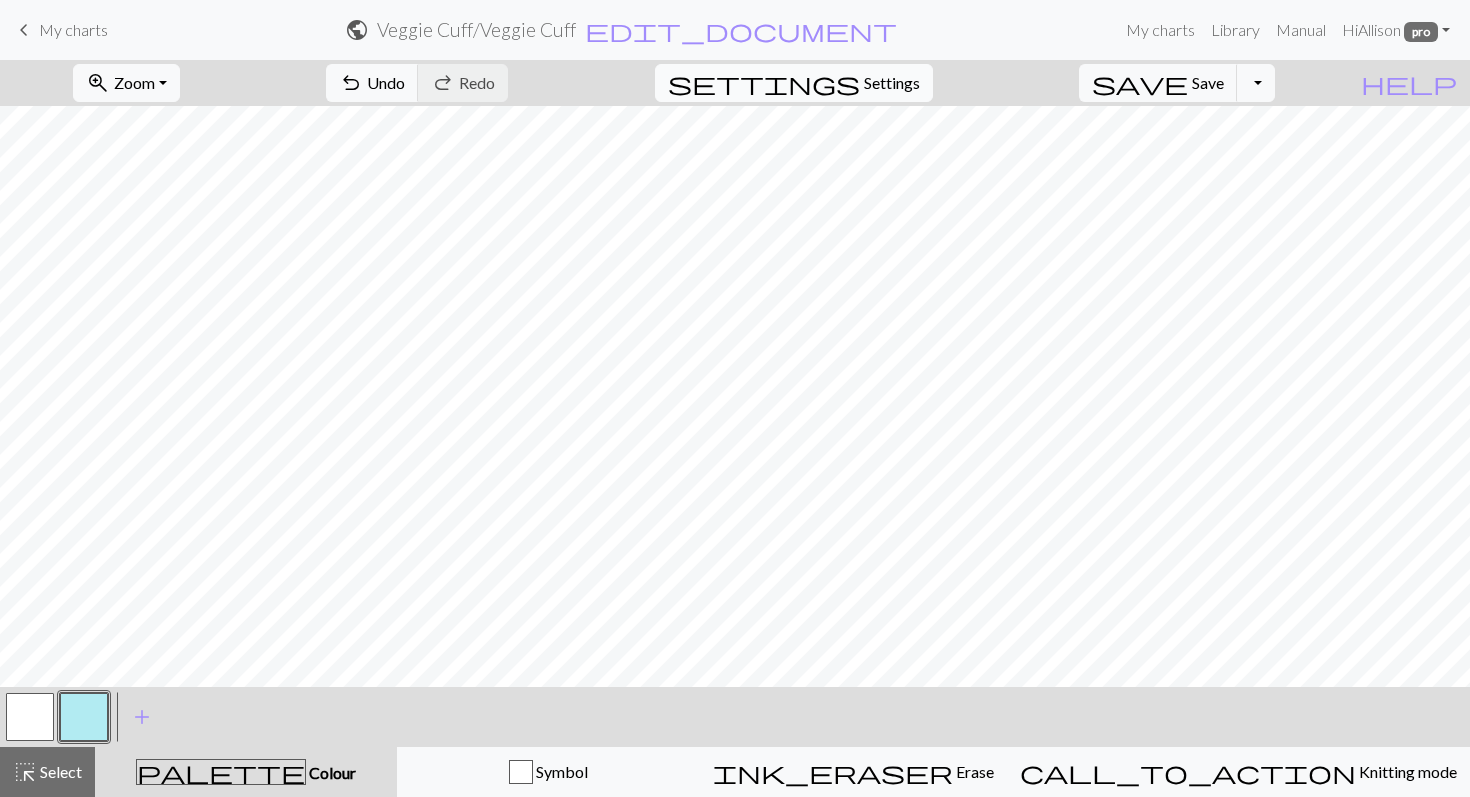 click on "Settings" at bounding box center (892, 83) 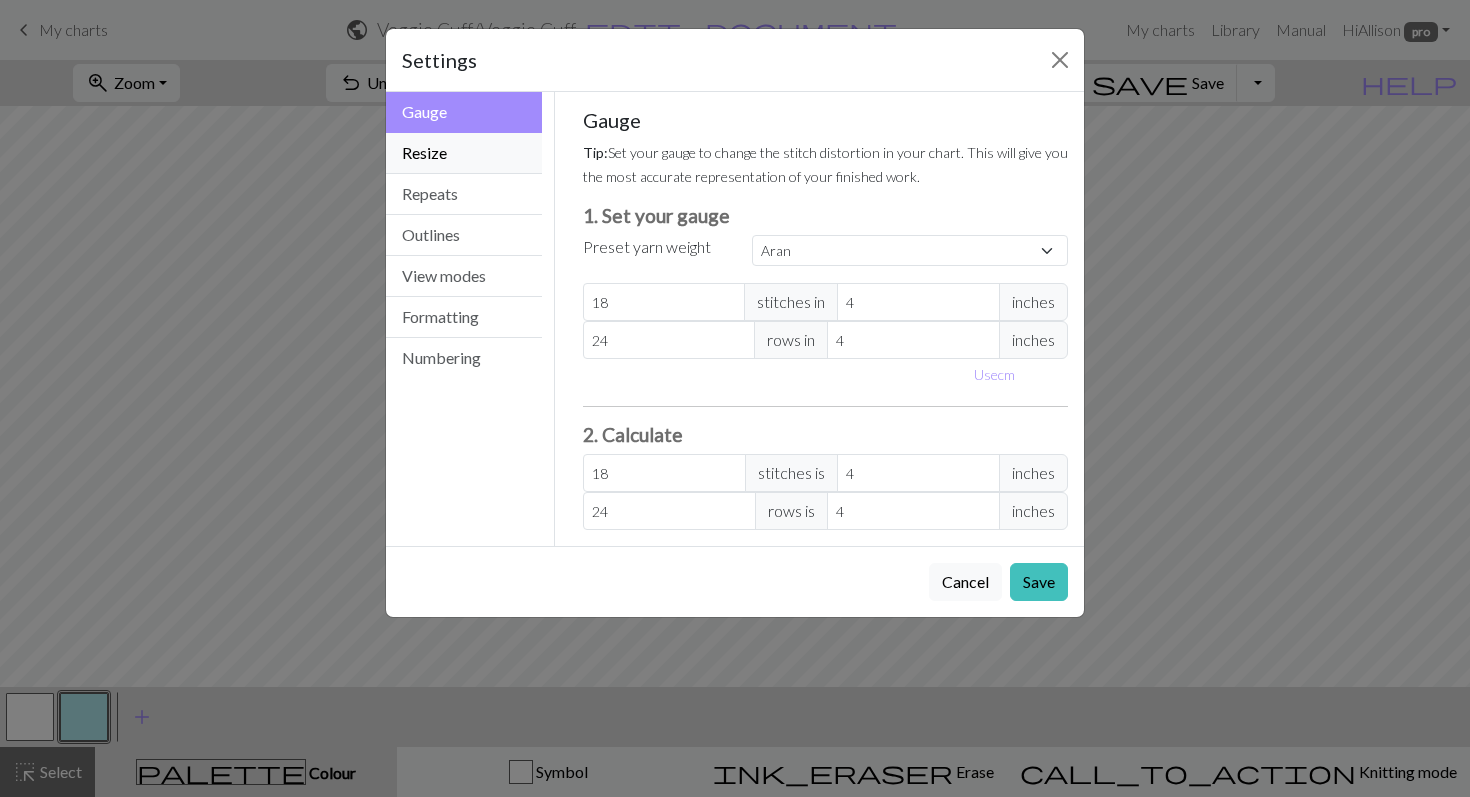 click on "Resize" at bounding box center [464, 153] 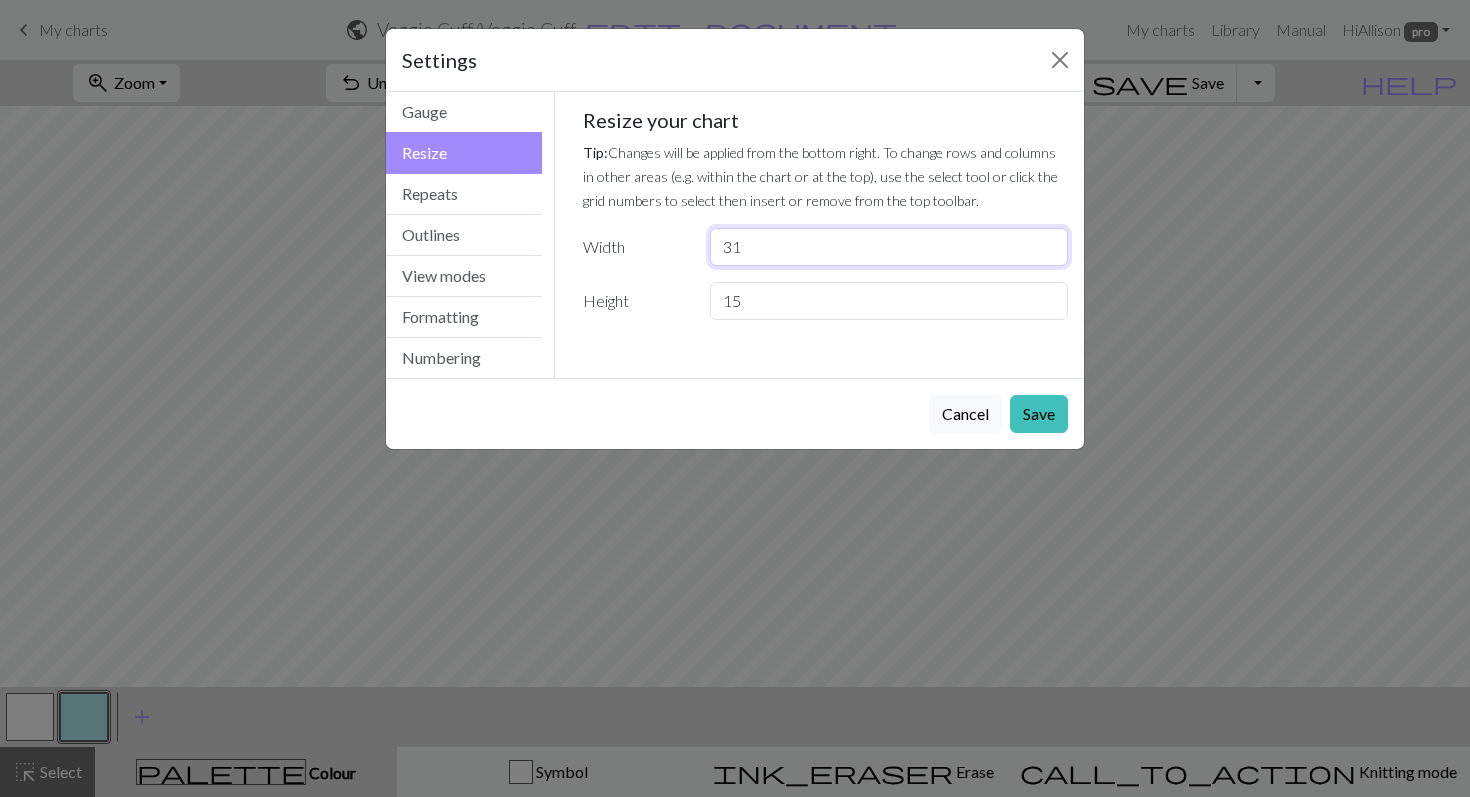 click on "31" at bounding box center [889, 247] 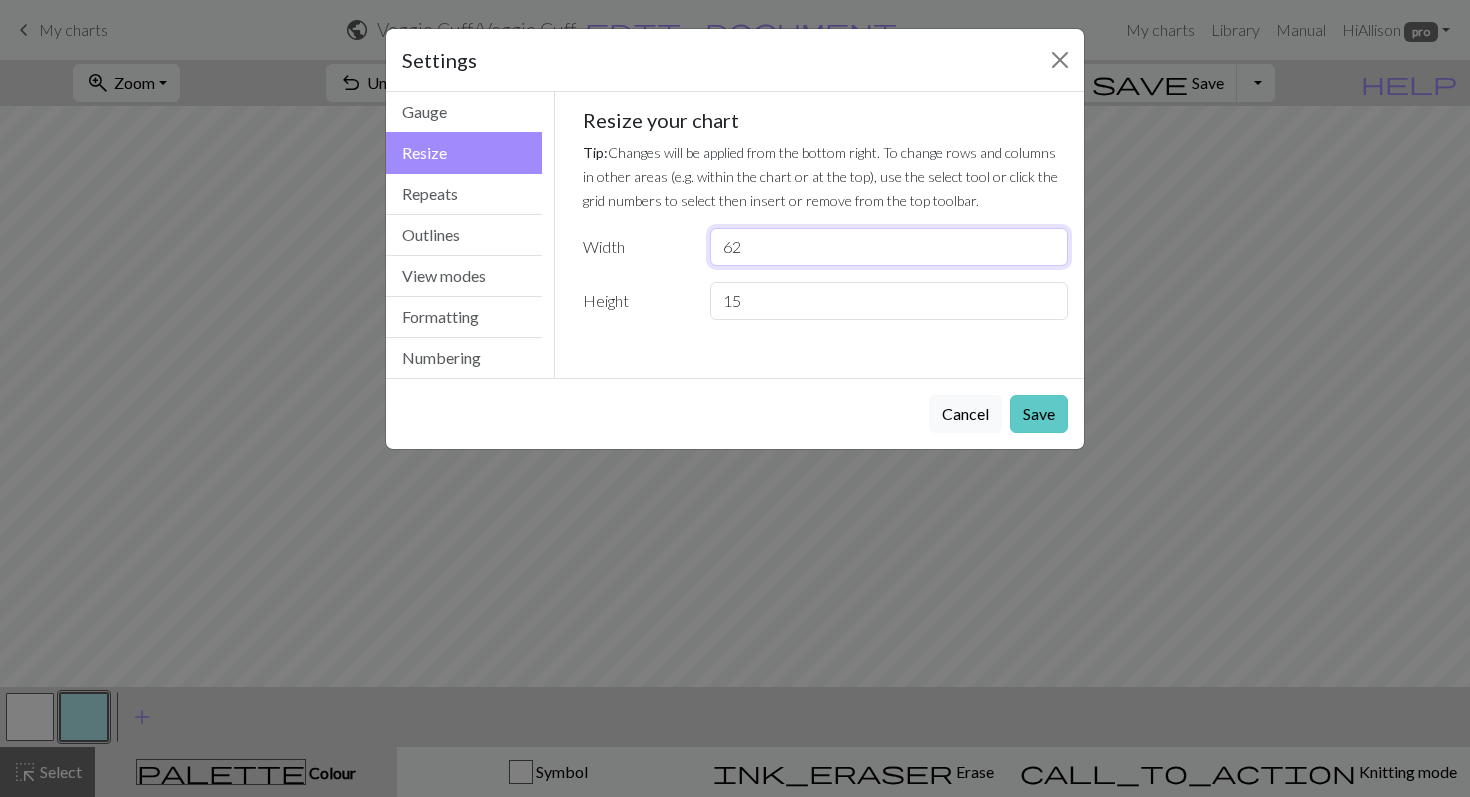 type on "62" 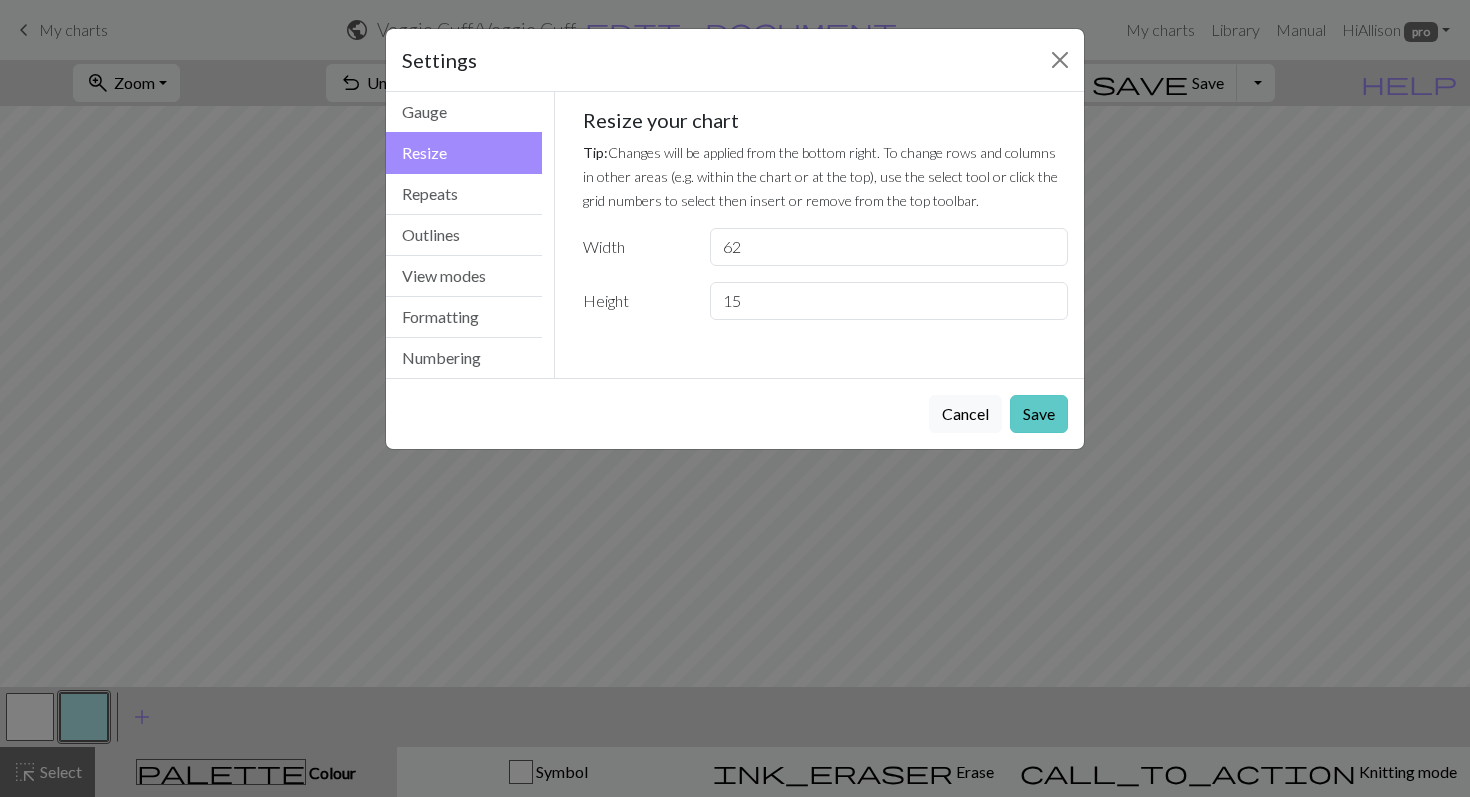 click on "Save" at bounding box center [1039, 414] 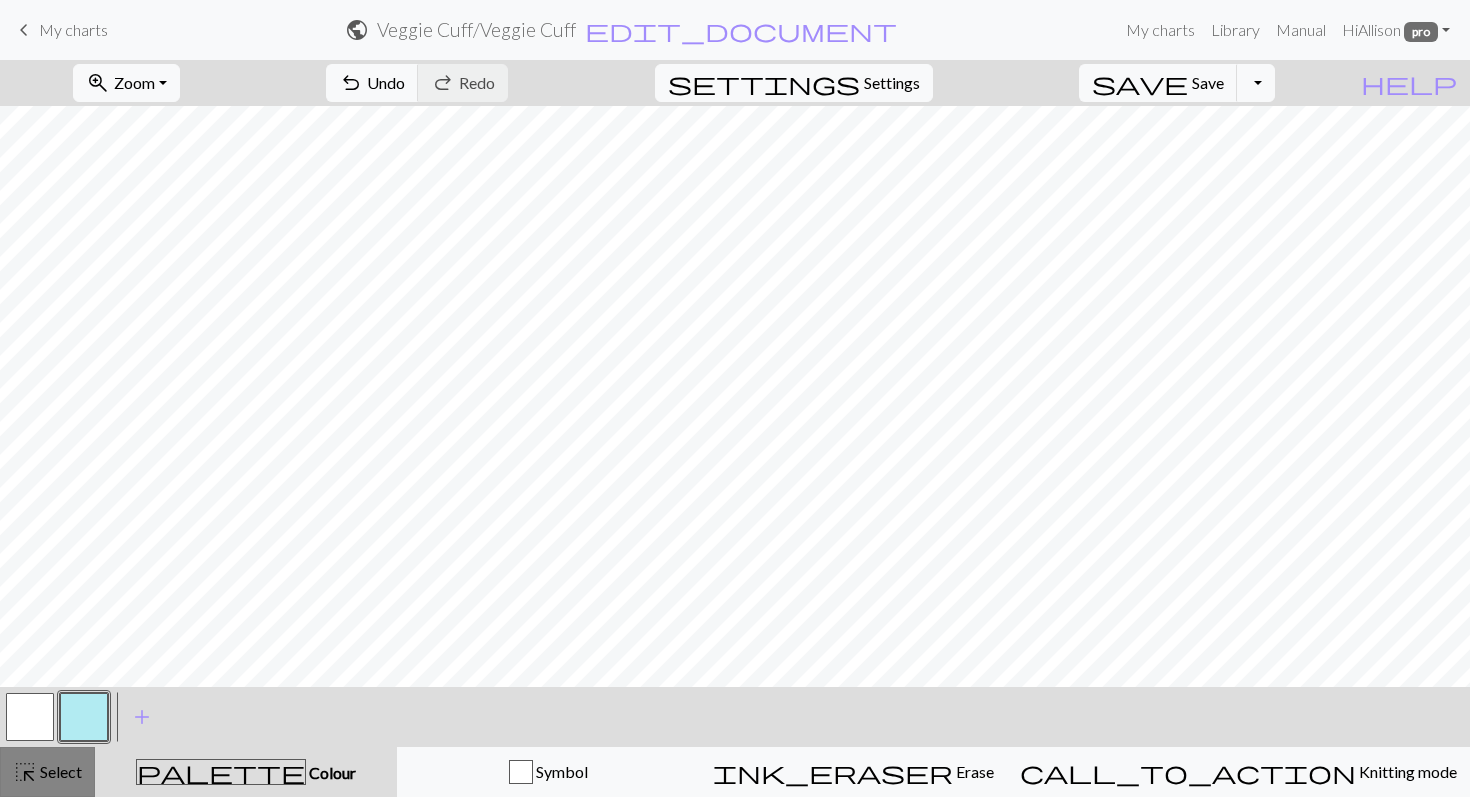 click on "highlight_alt" at bounding box center (25, 772) 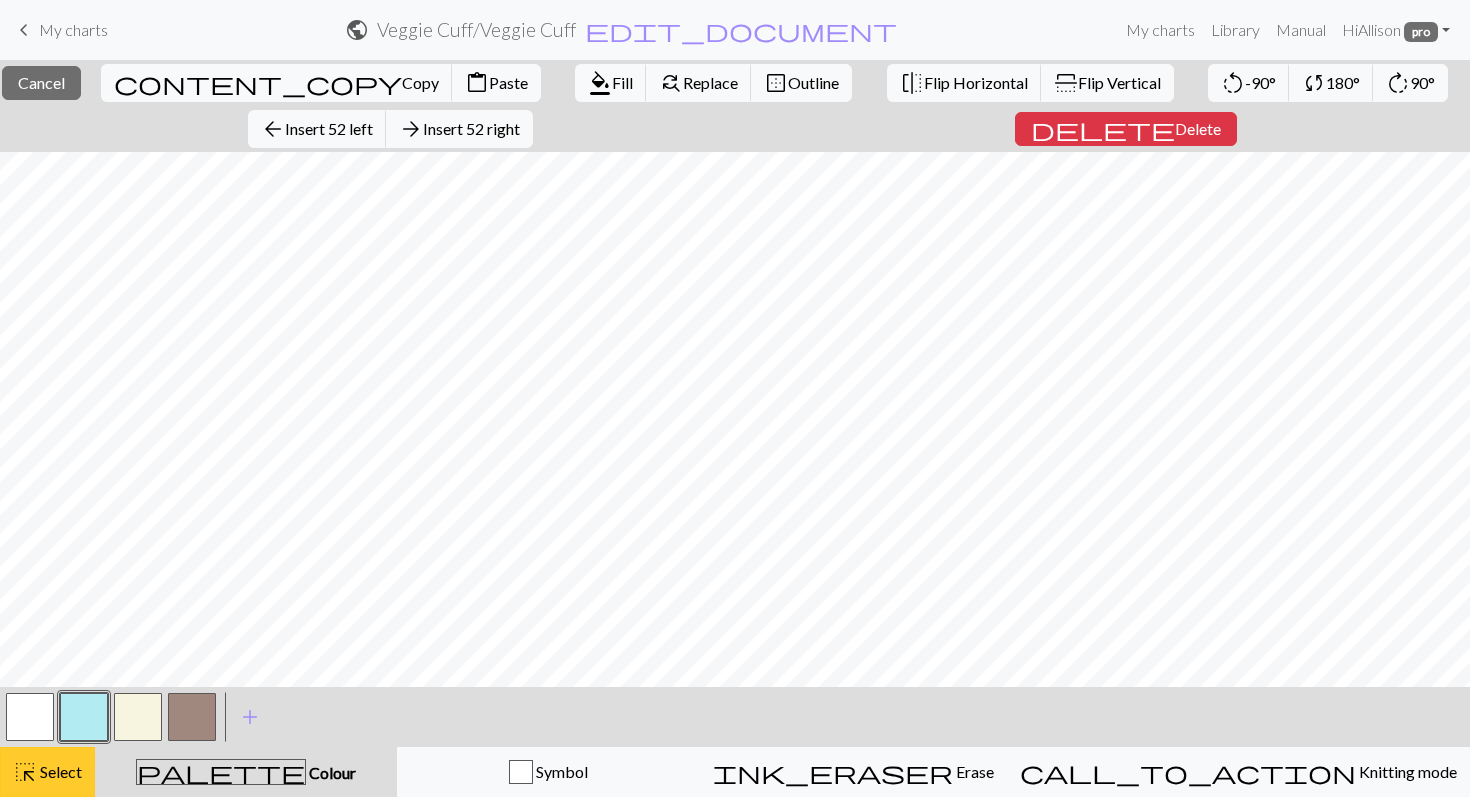 click on "Select" at bounding box center (59, 771) 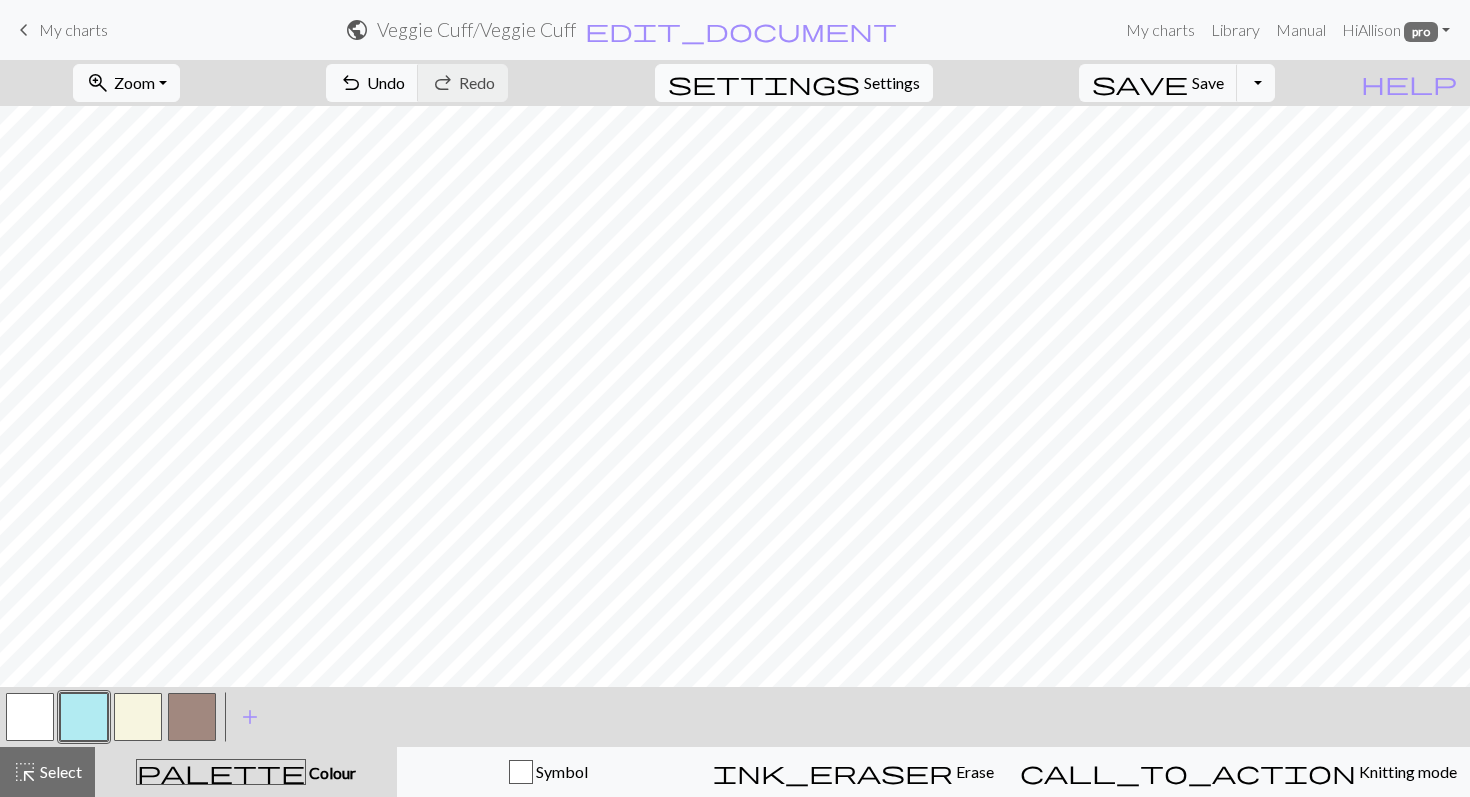 click on "Settings" at bounding box center [892, 83] 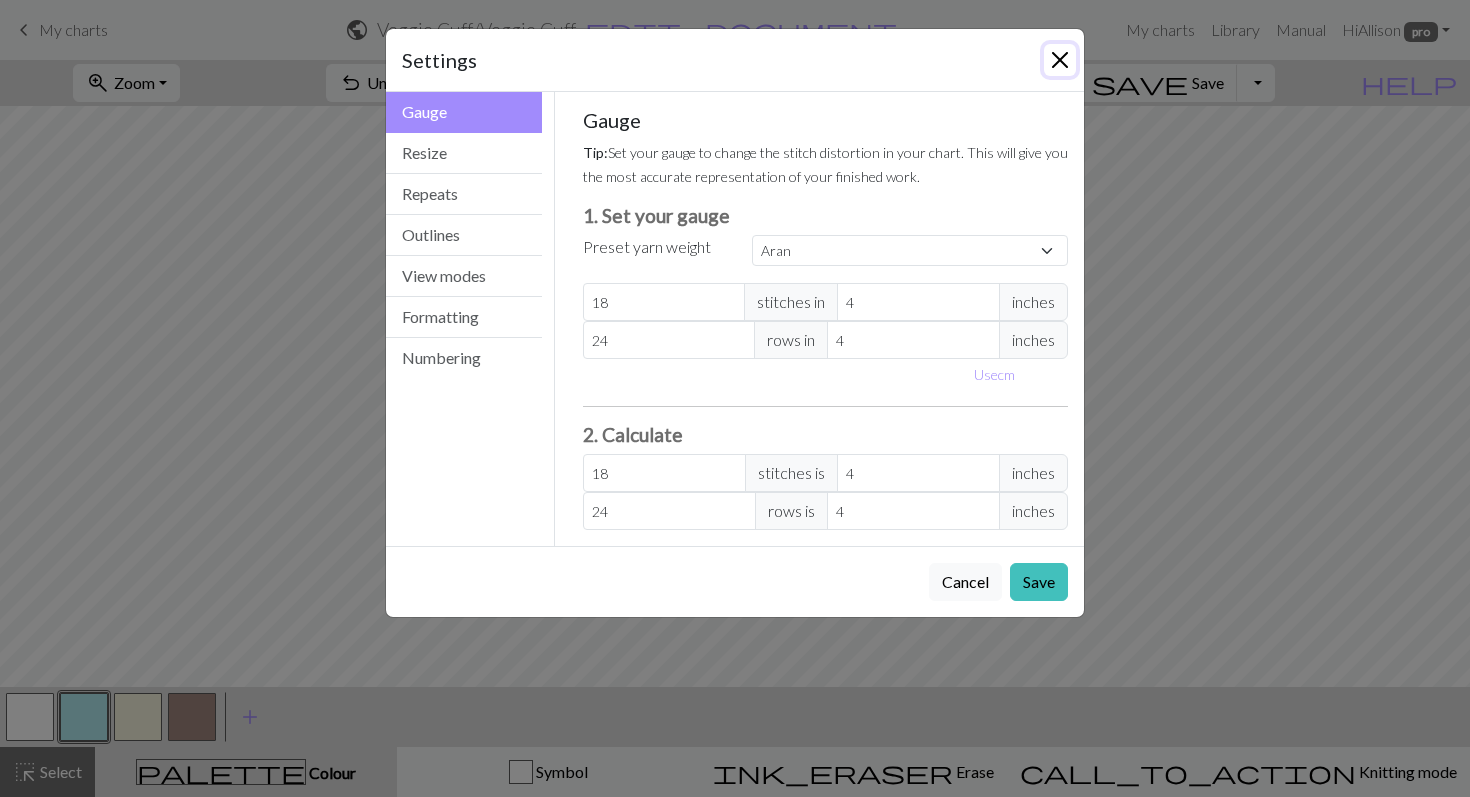click at bounding box center [1060, 60] 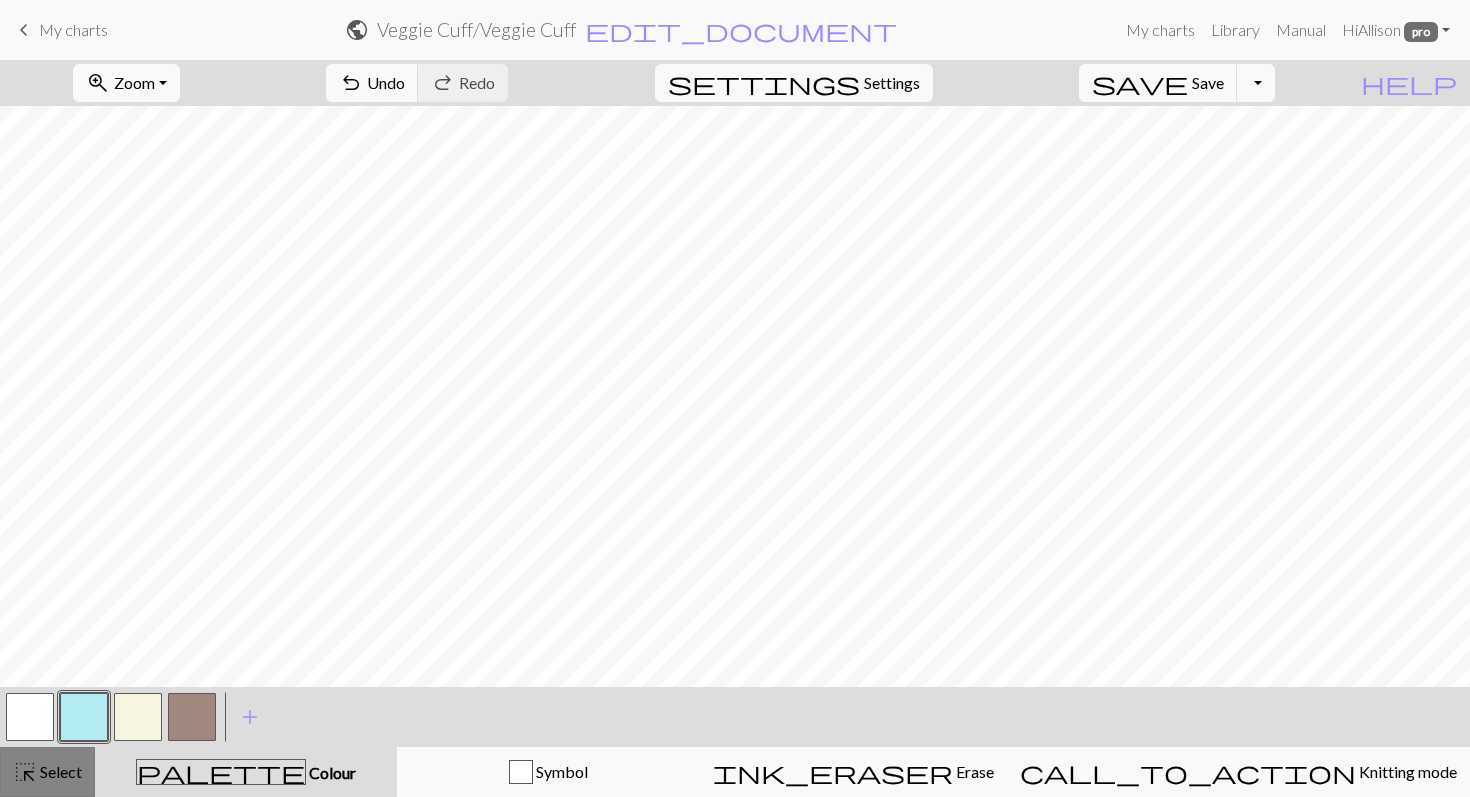 click on "Select" at bounding box center (59, 771) 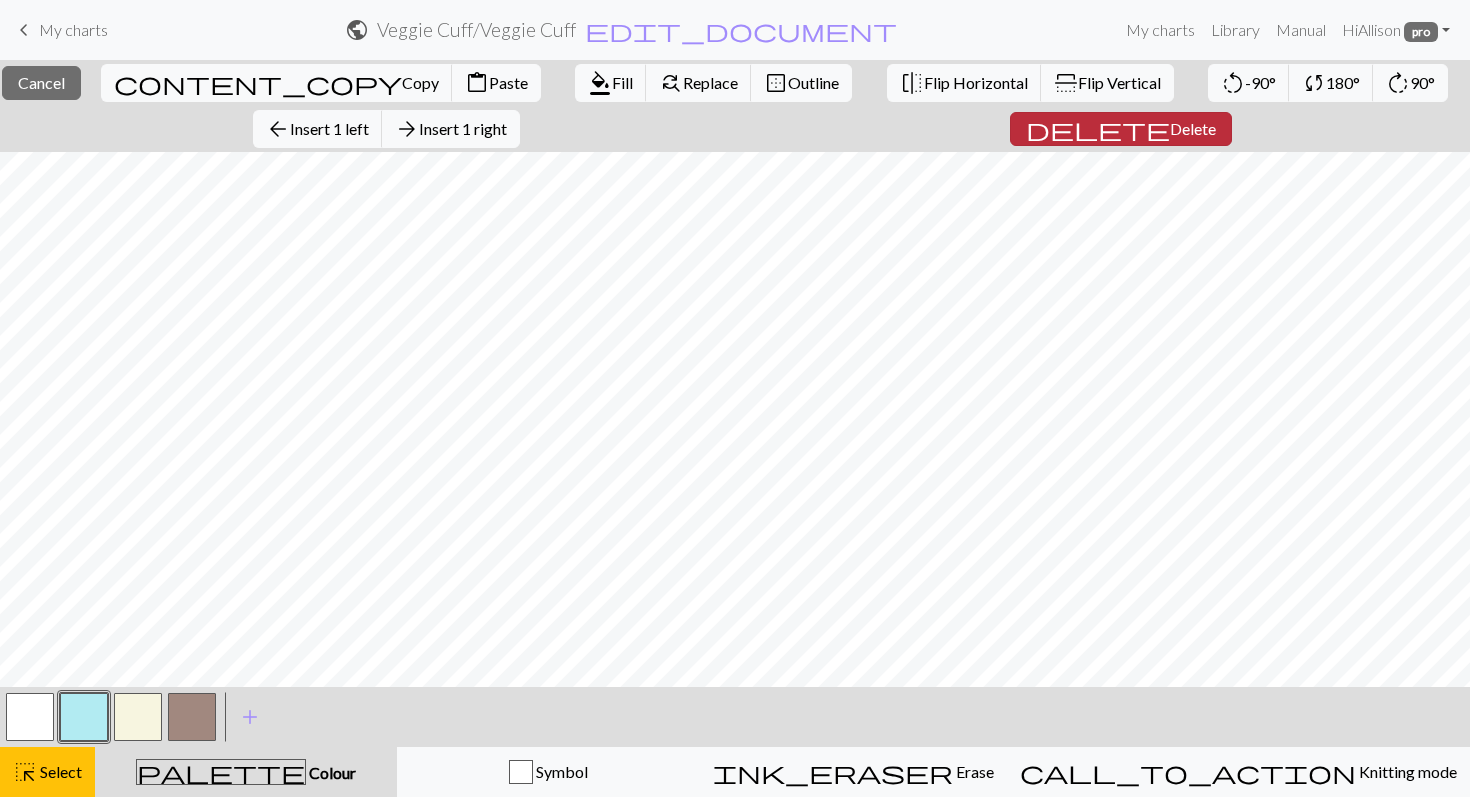 click on "Delete" at bounding box center (1193, 128) 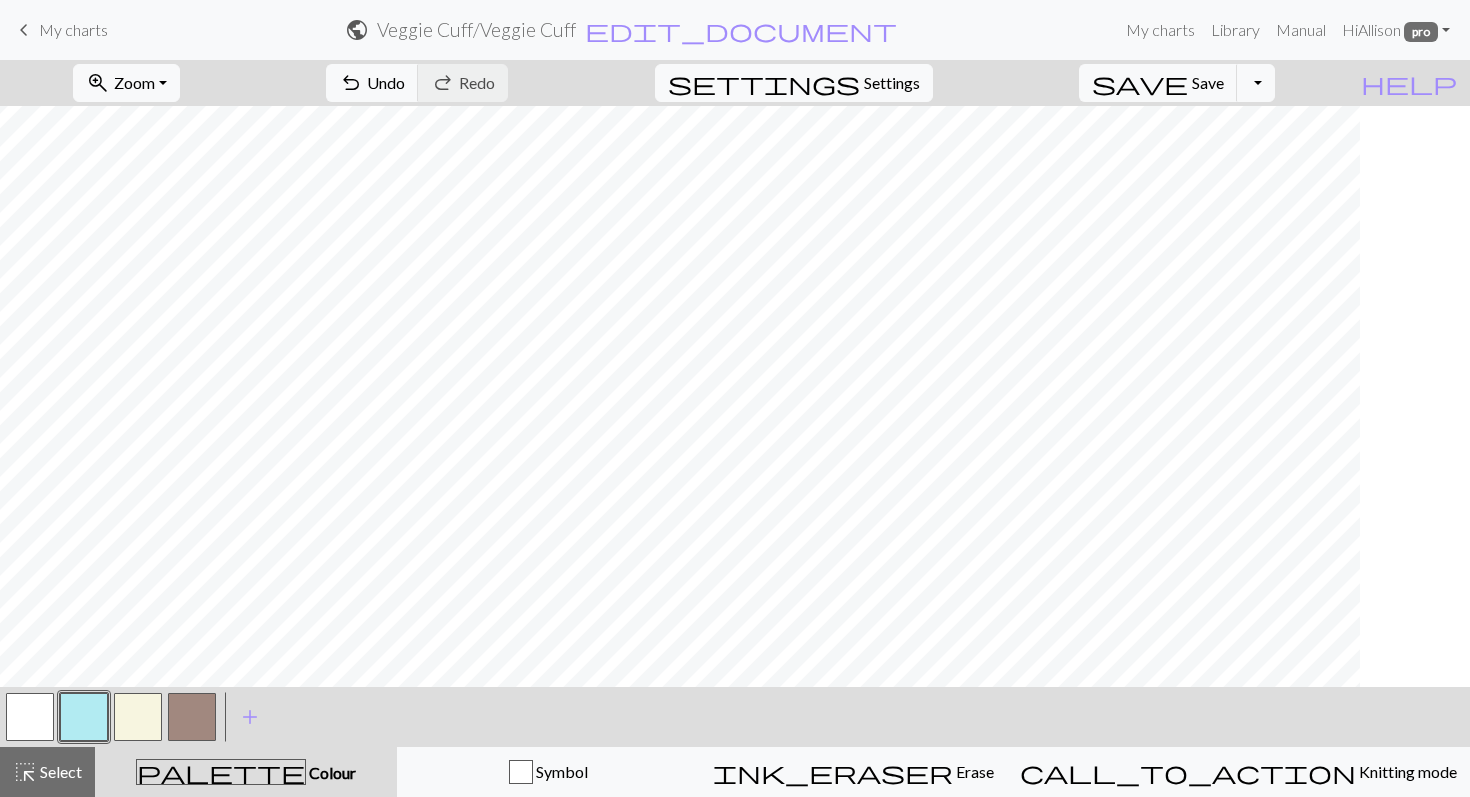 scroll, scrollTop: 0, scrollLeft: 0, axis: both 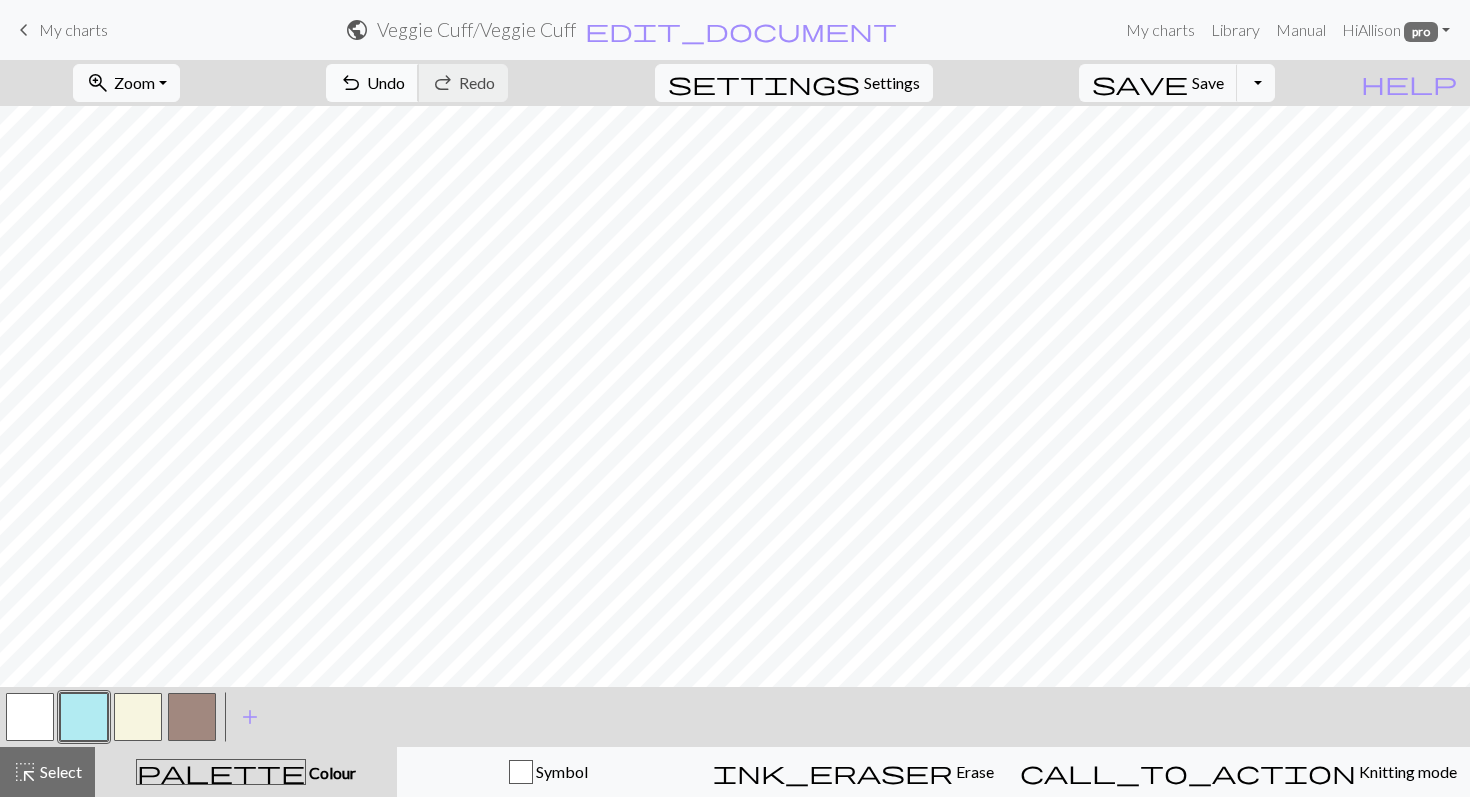 click on "undo" at bounding box center (351, 83) 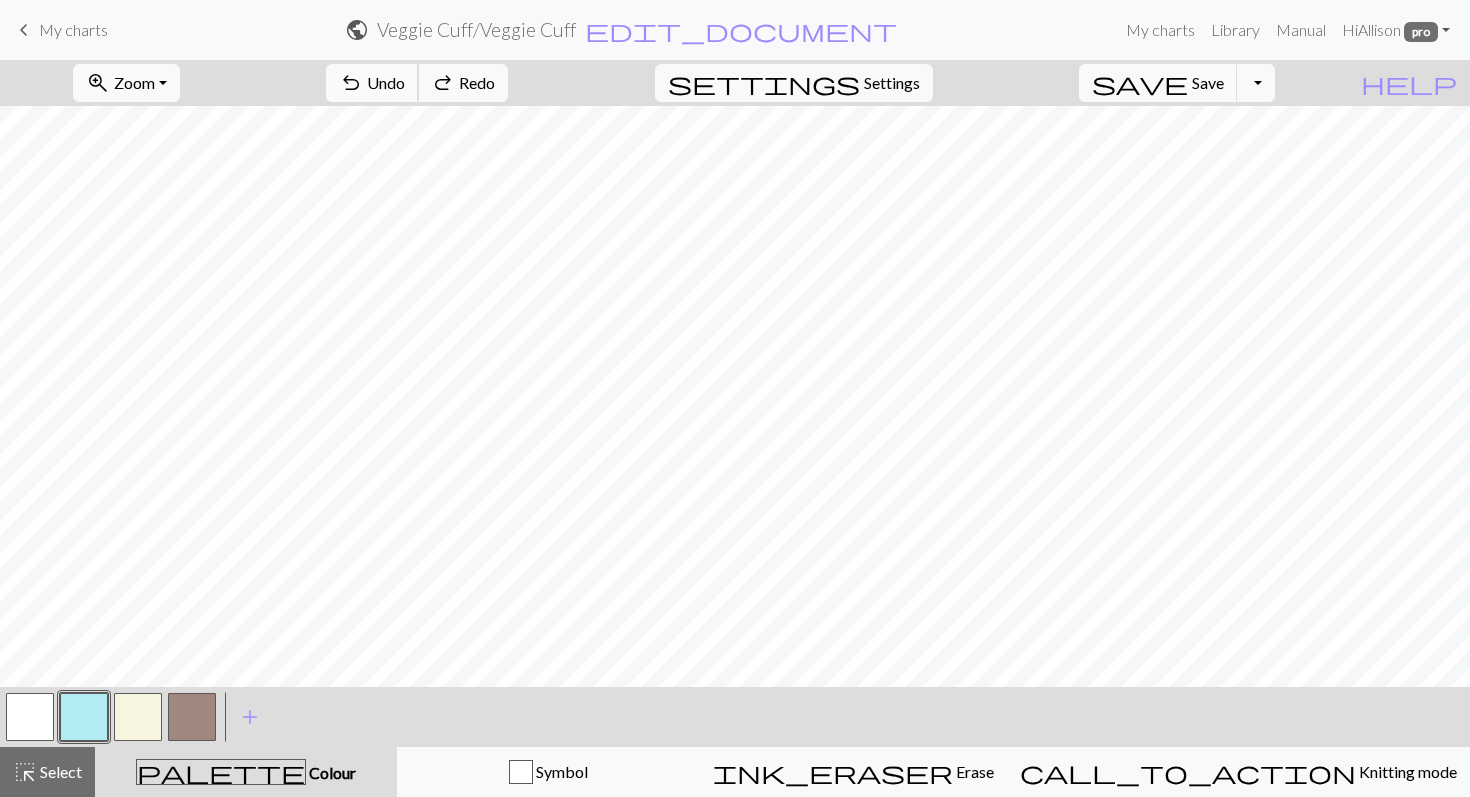 click on "undo" at bounding box center [351, 83] 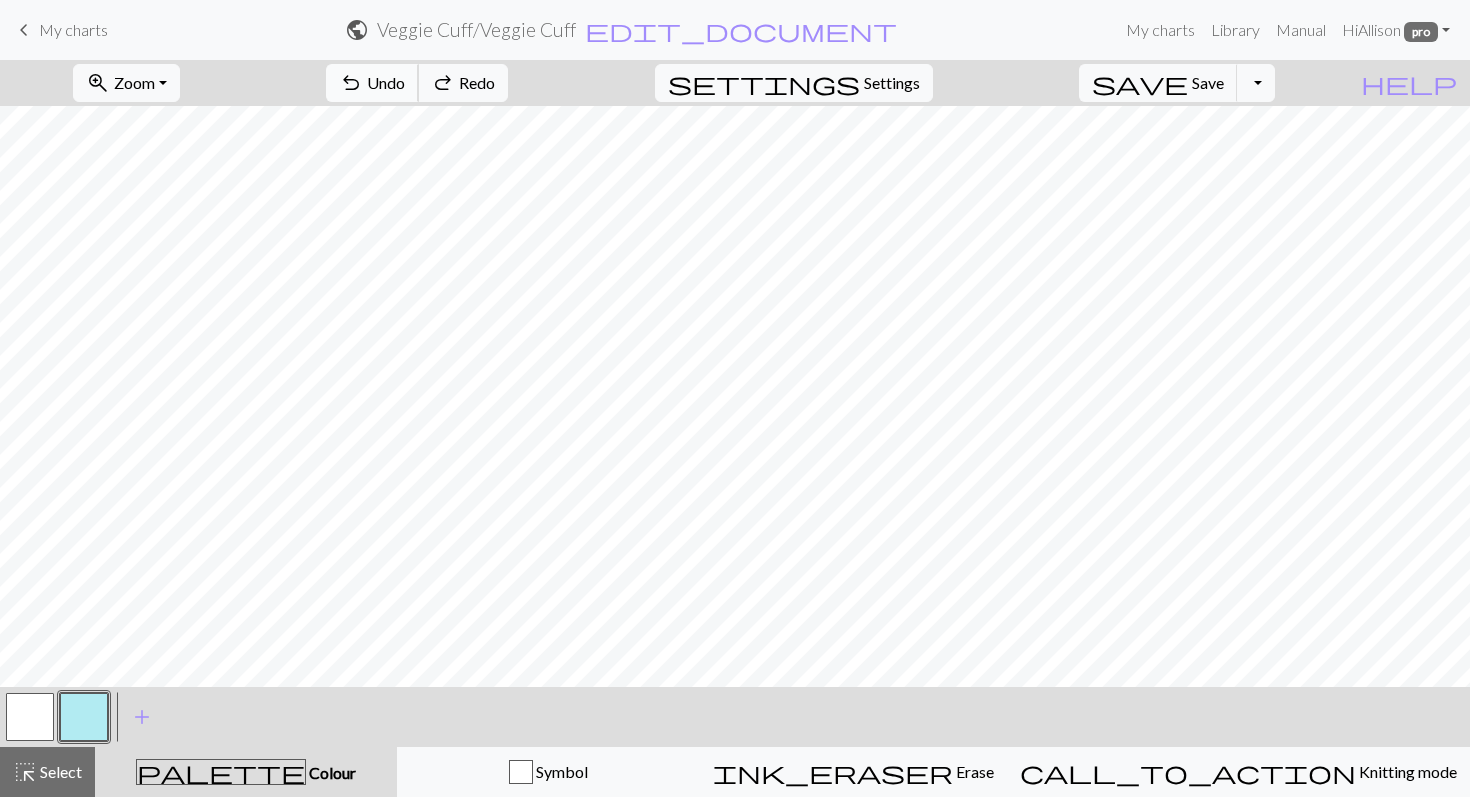 click on "undo" at bounding box center (351, 83) 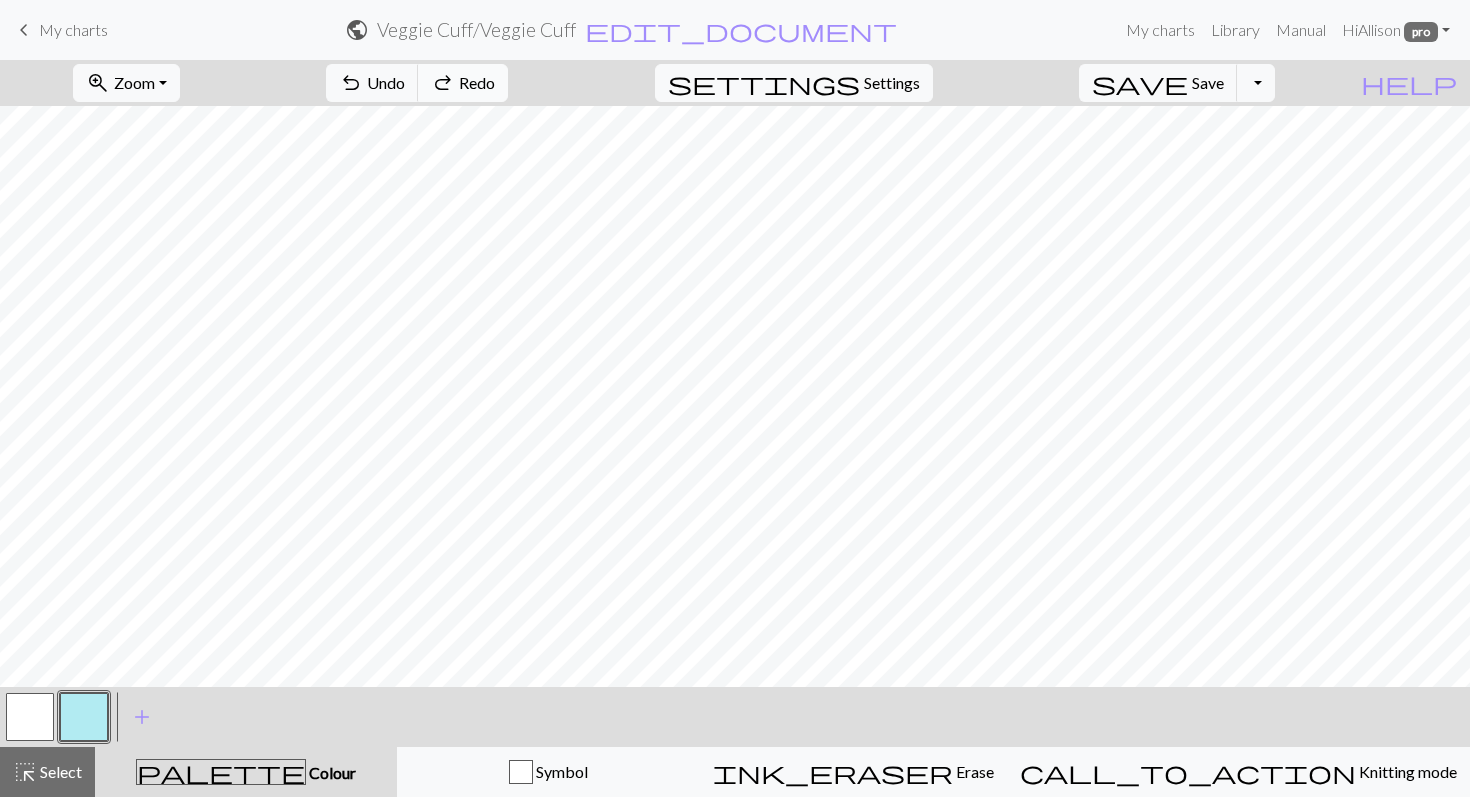 click on "redo Redo Redo" at bounding box center [463, 83] 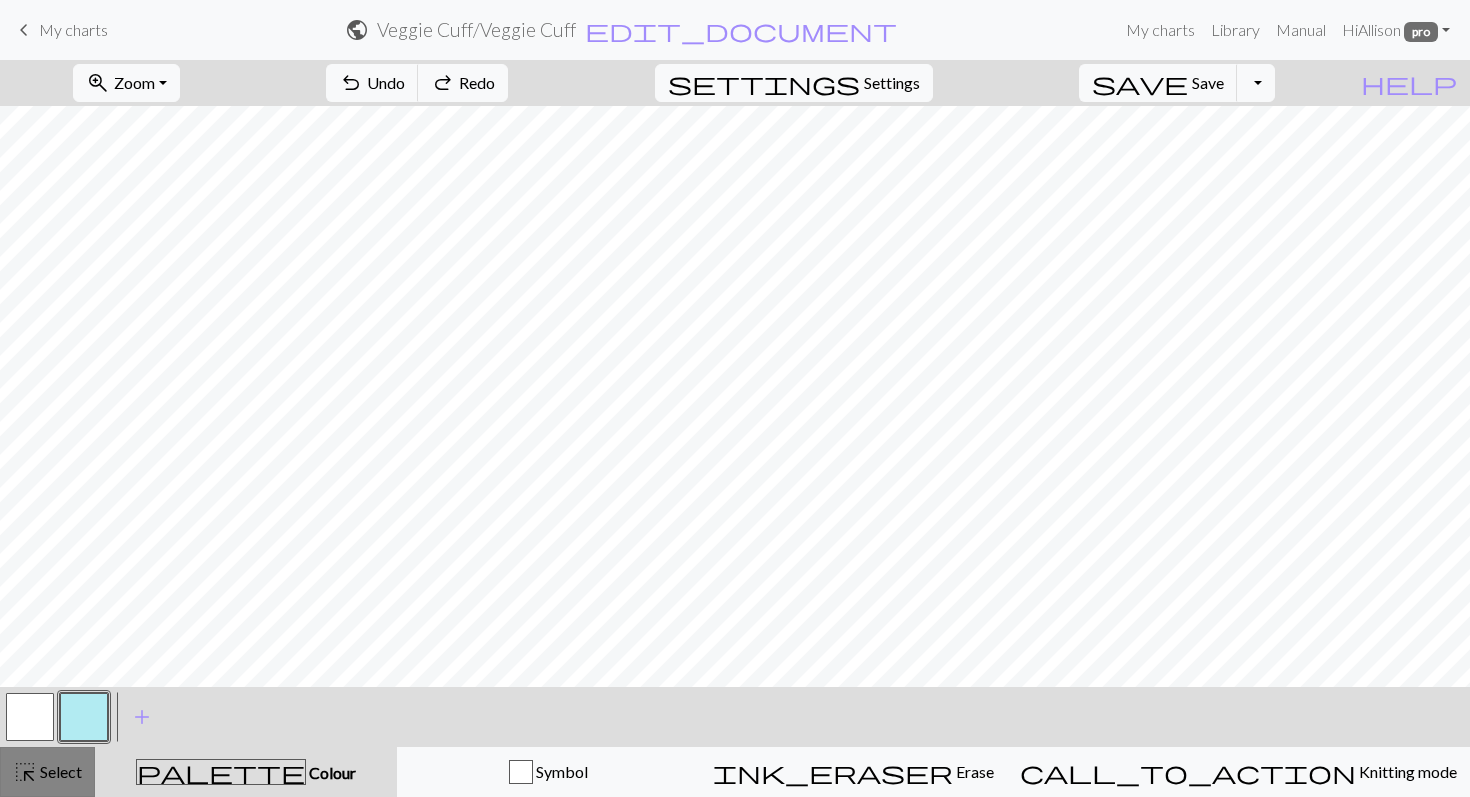 click on "Select" at bounding box center (59, 771) 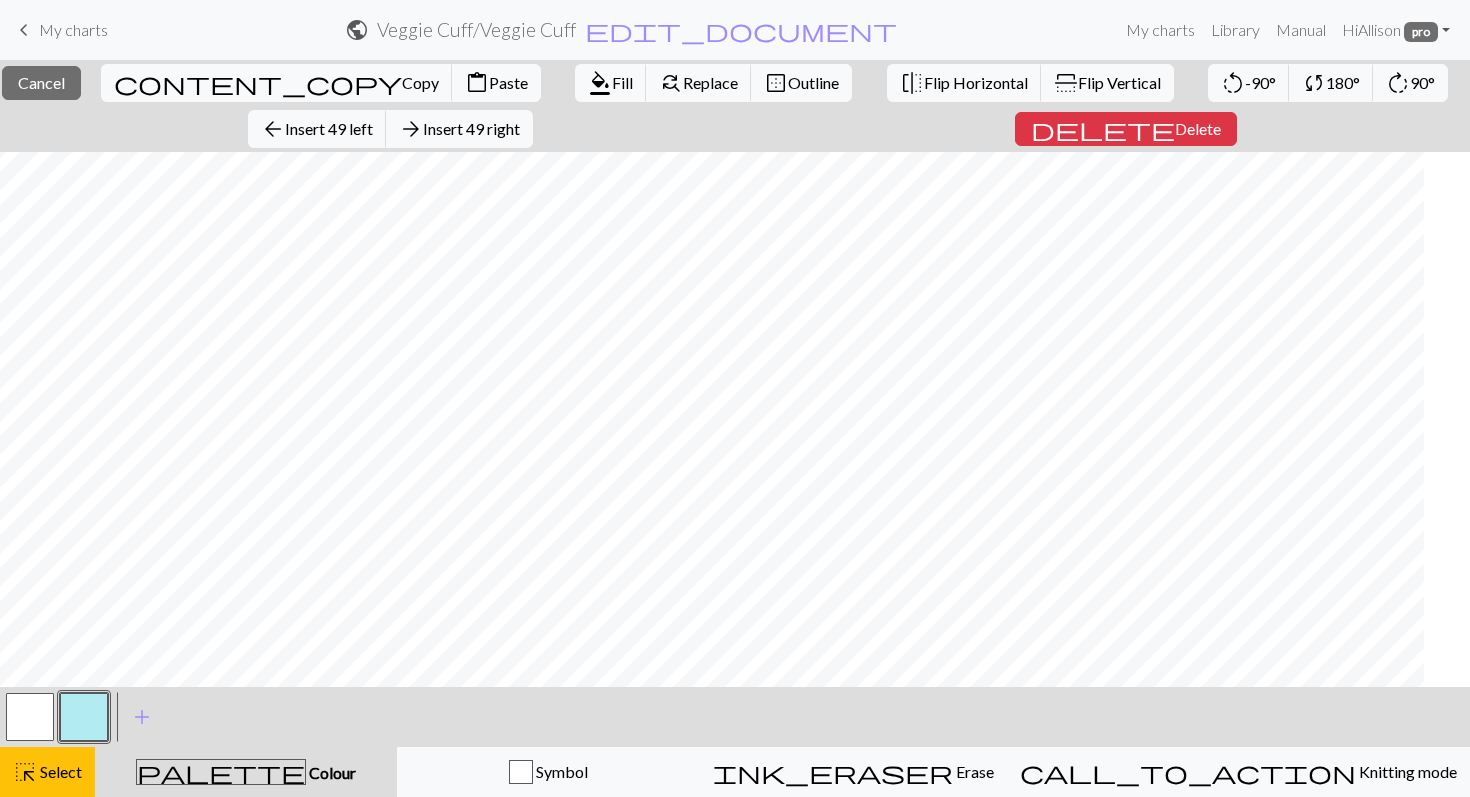 scroll, scrollTop: 0, scrollLeft: 286, axis: horizontal 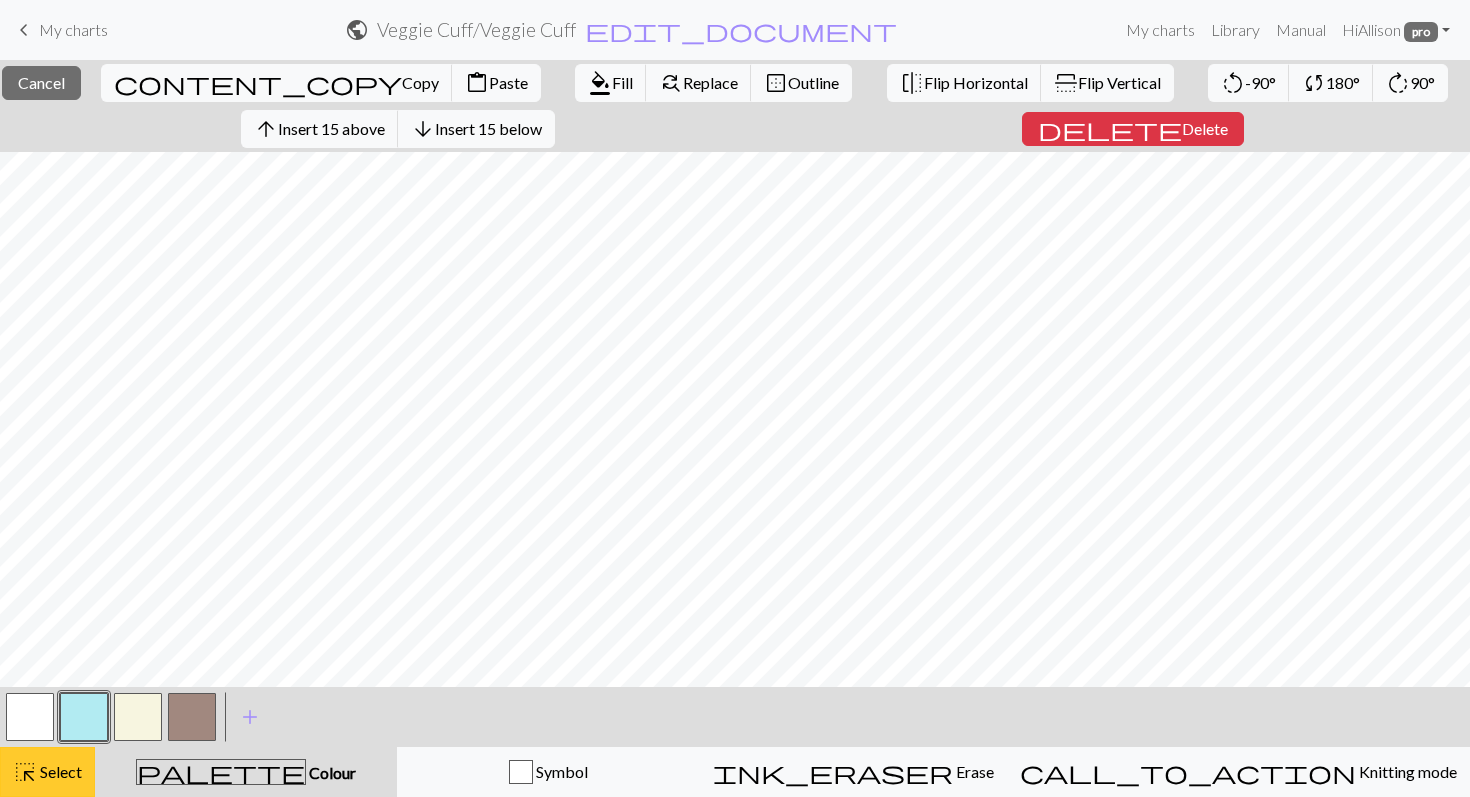click on "Select" at bounding box center [59, 771] 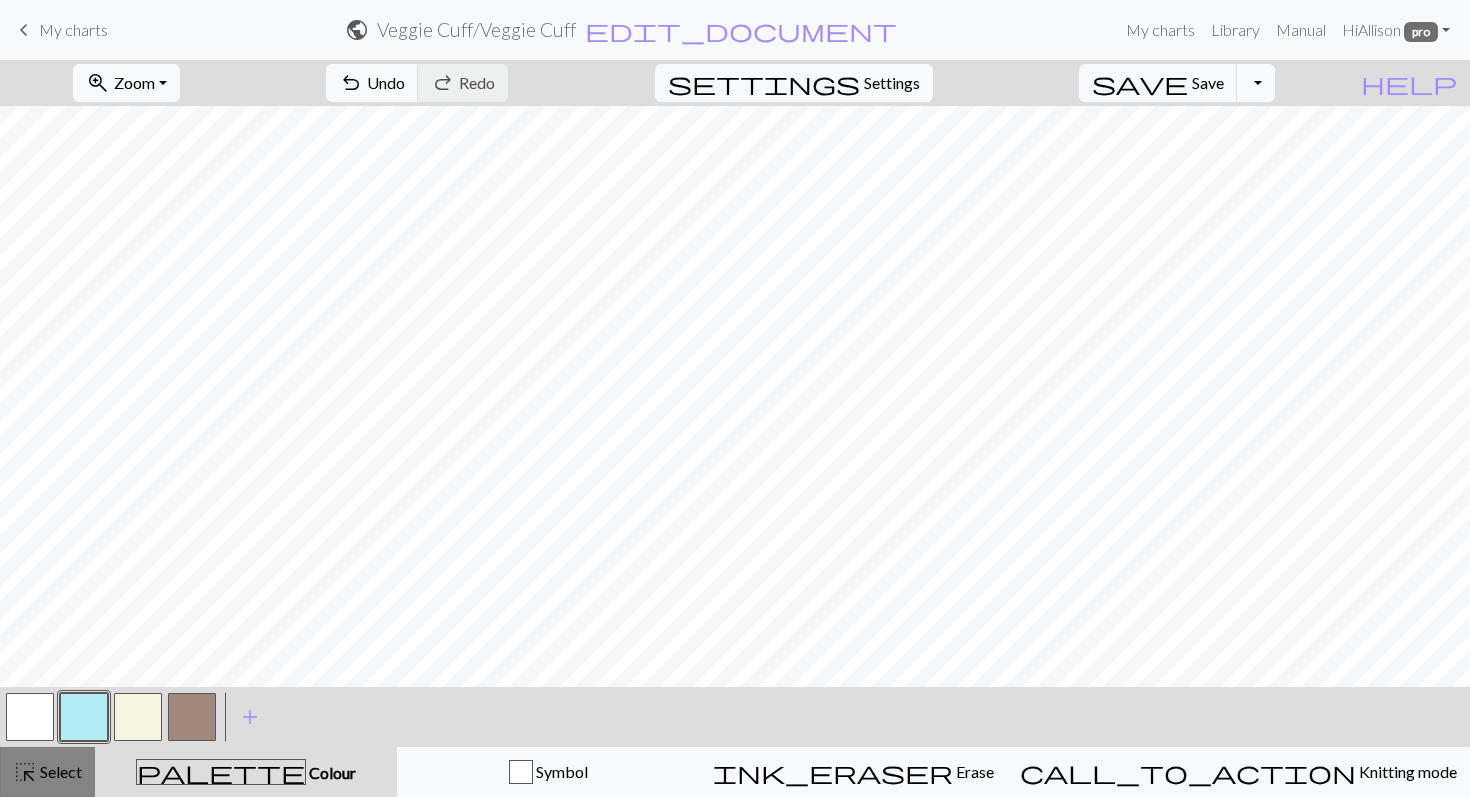click on "Select" at bounding box center [59, 771] 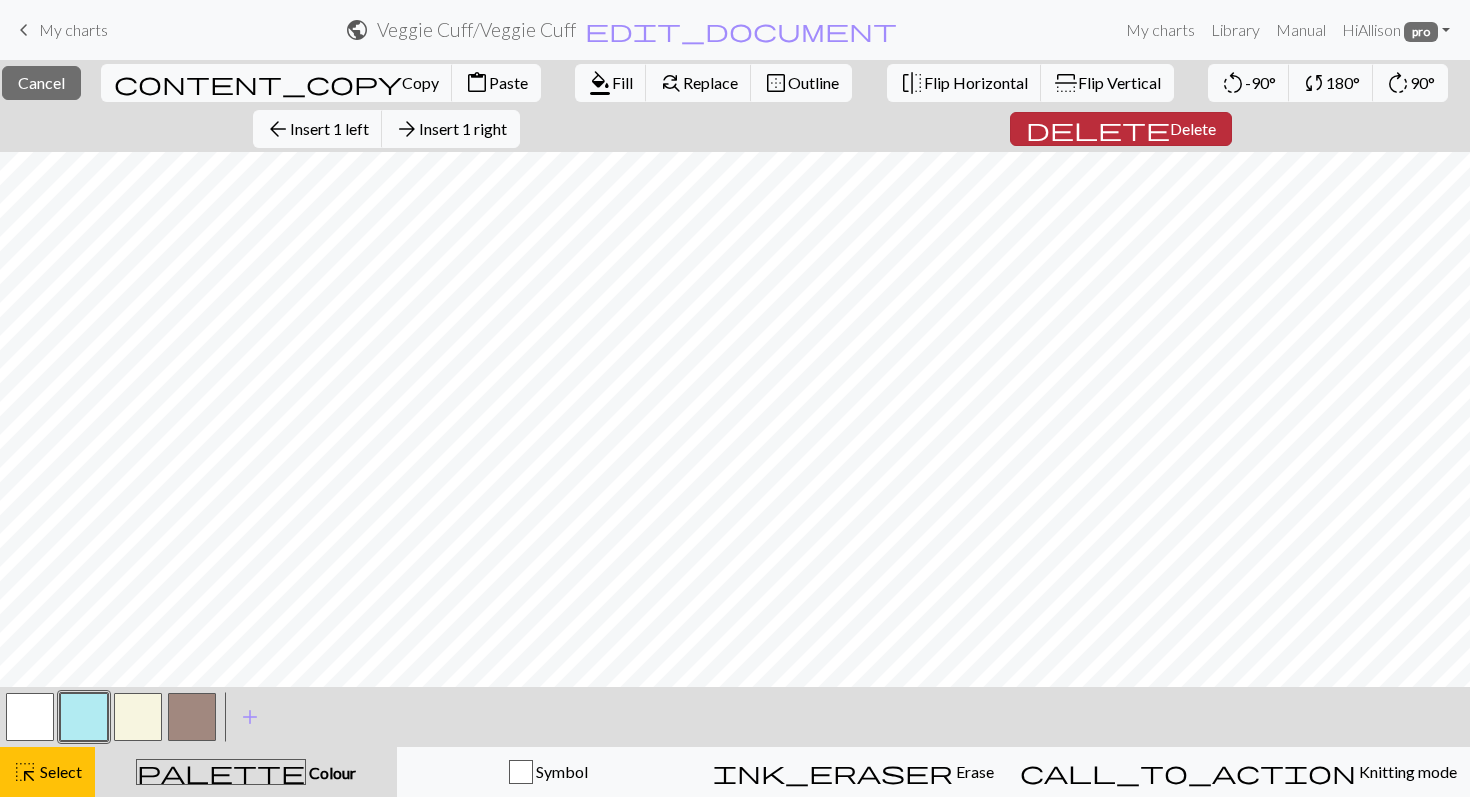 click on "Delete" at bounding box center (1193, 128) 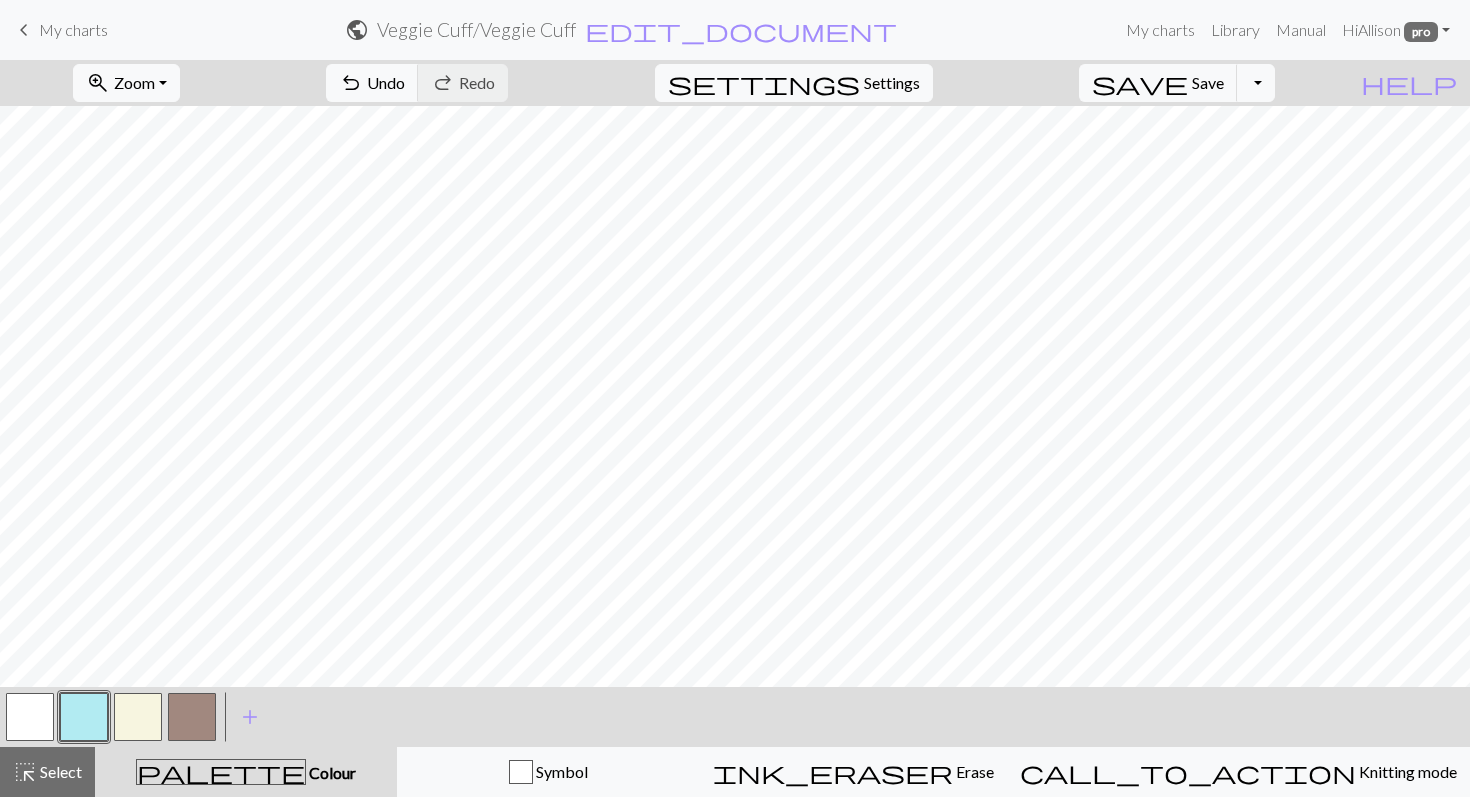 scroll, scrollTop: 0, scrollLeft: 260, axis: horizontal 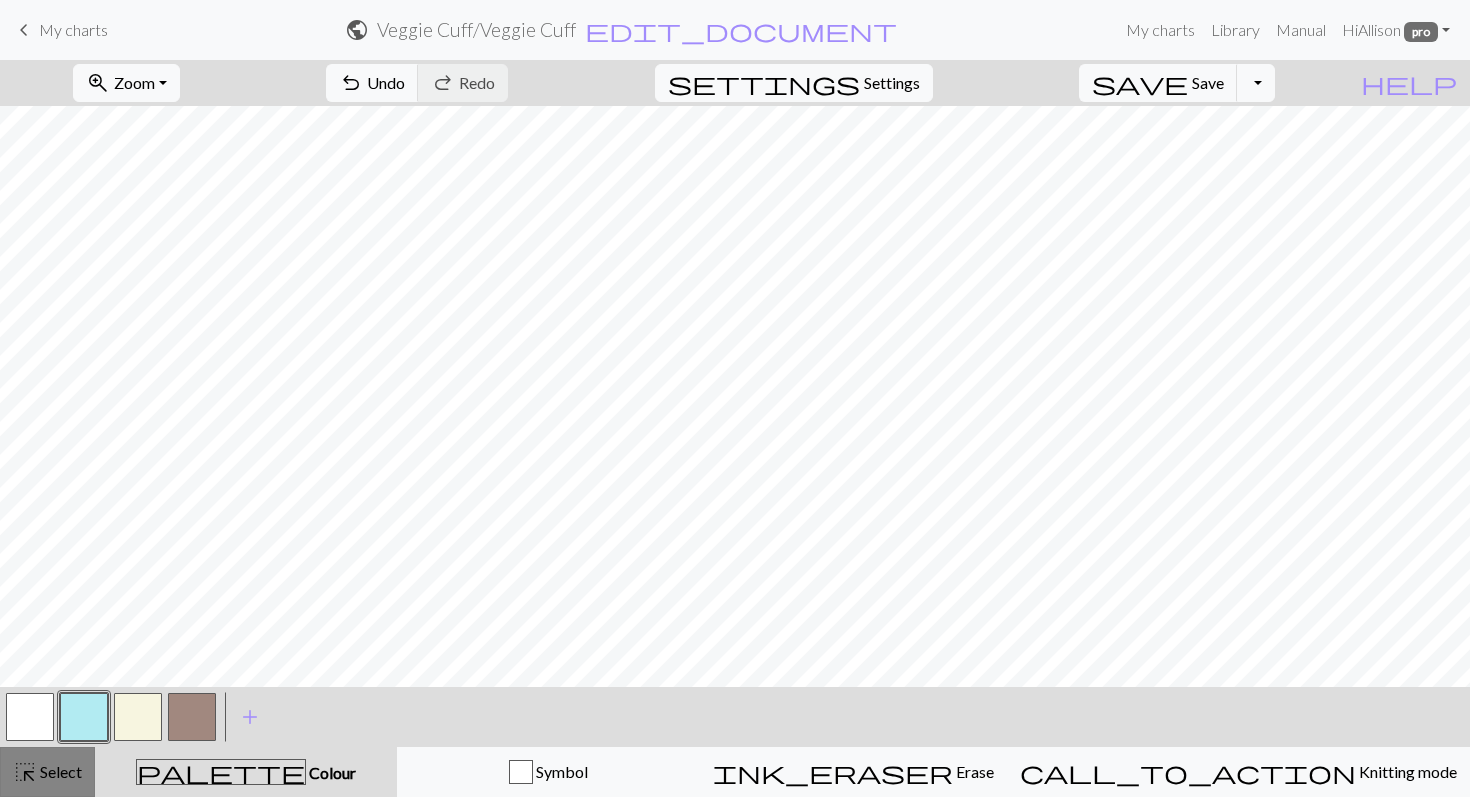 click on "Select" at bounding box center [59, 771] 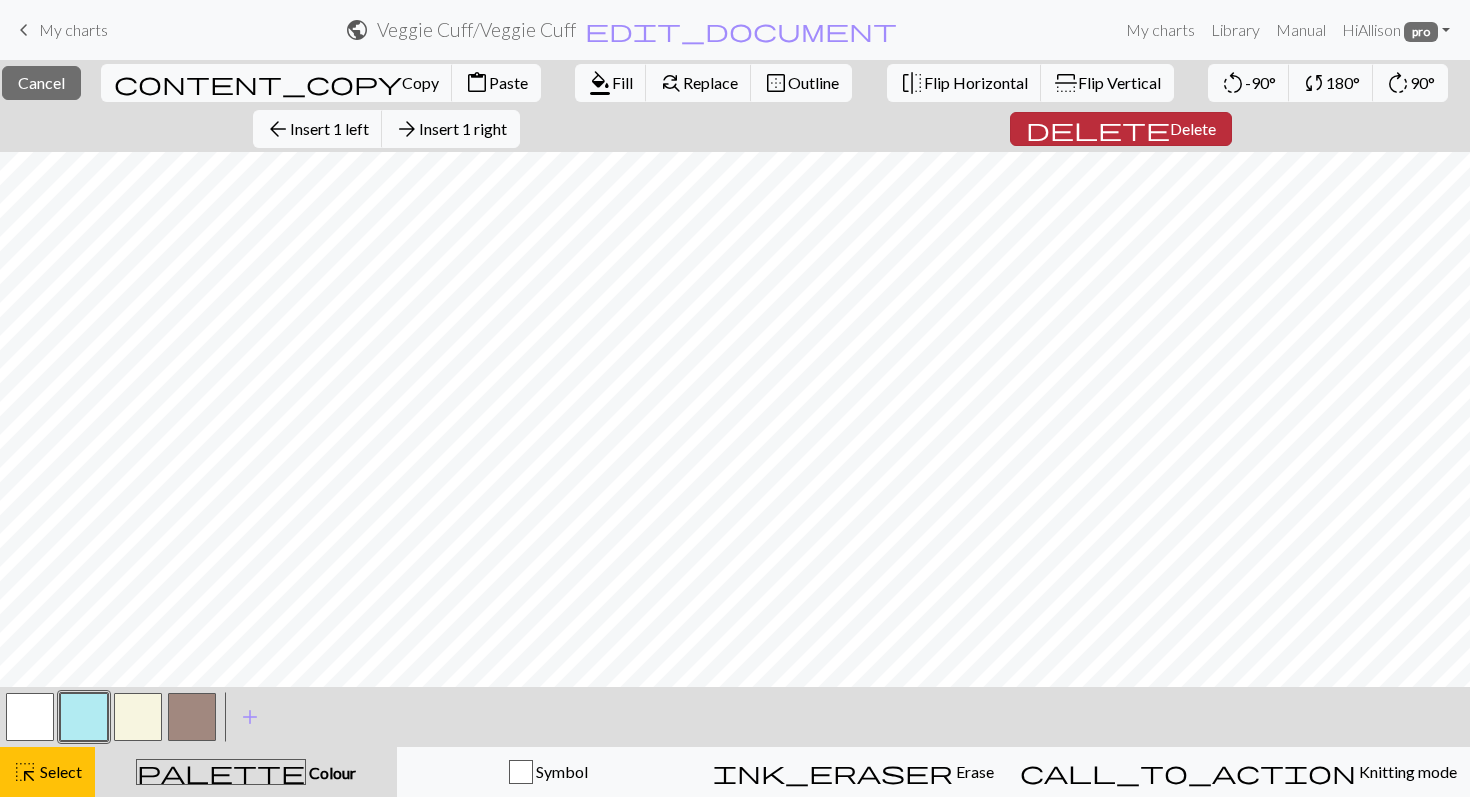 click on "delete" at bounding box center (1098, 129) 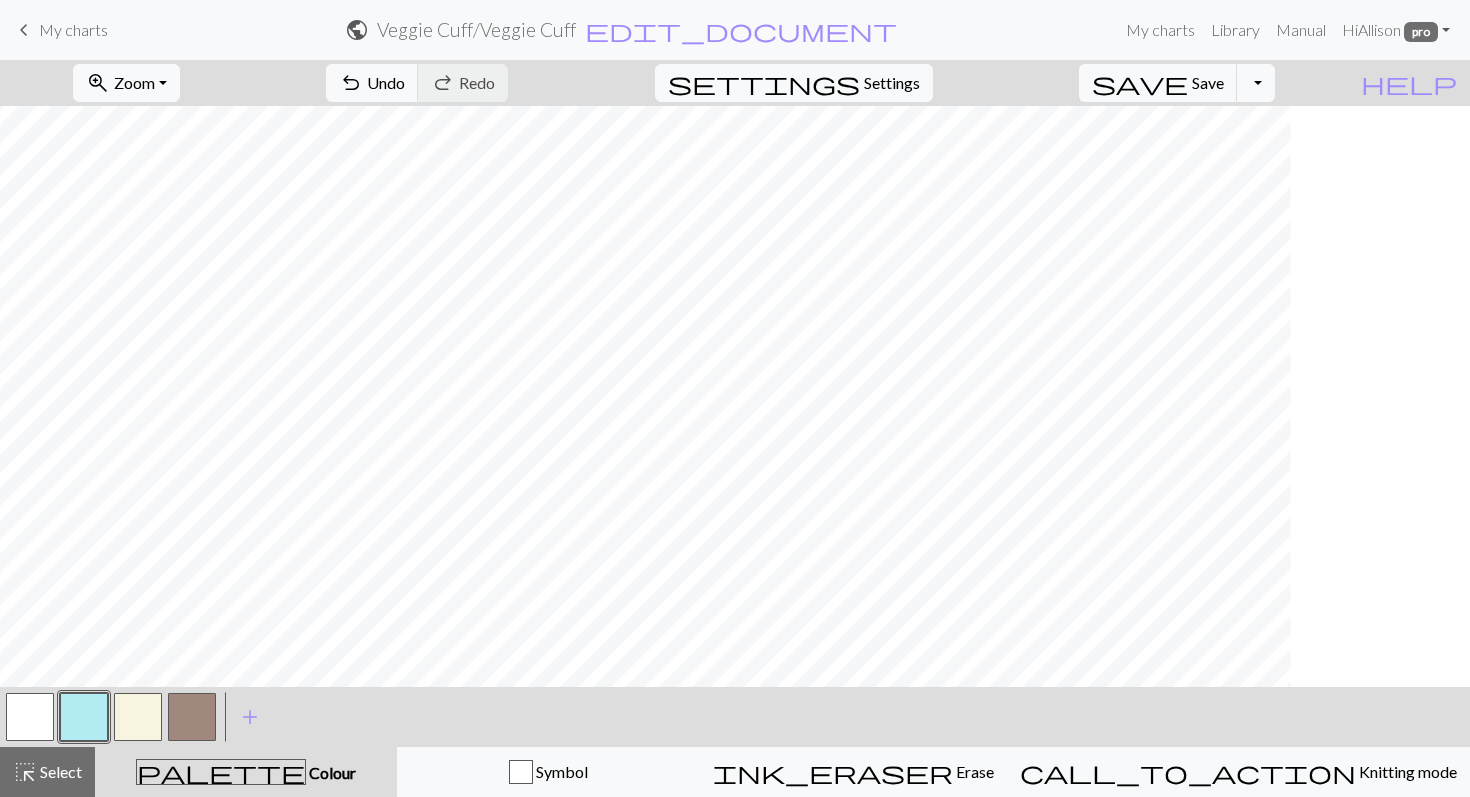 scroll, scrollTop: 0, scrollLeft: 0, axis: both 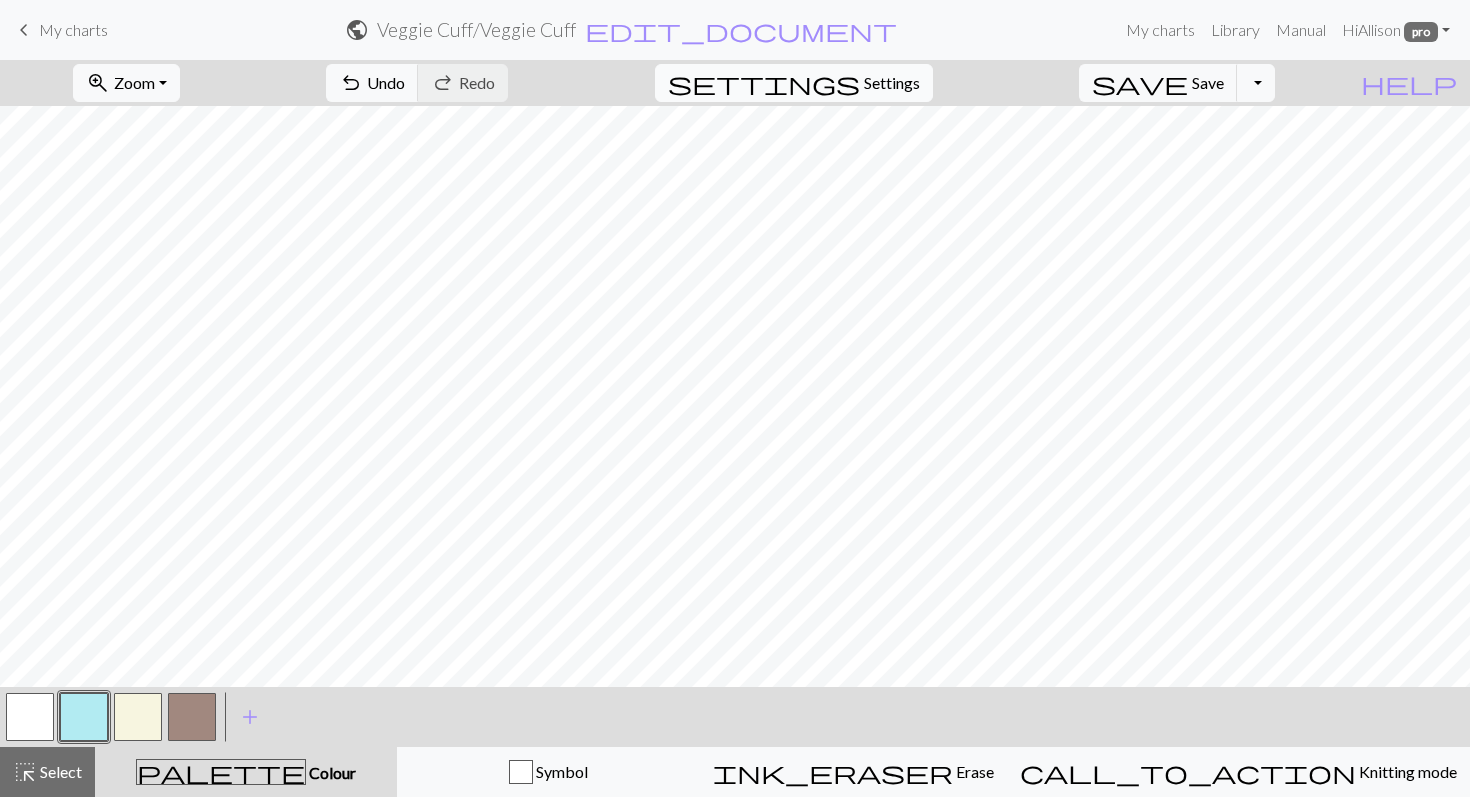 click on "Settings" at bounding box center (892, 83) 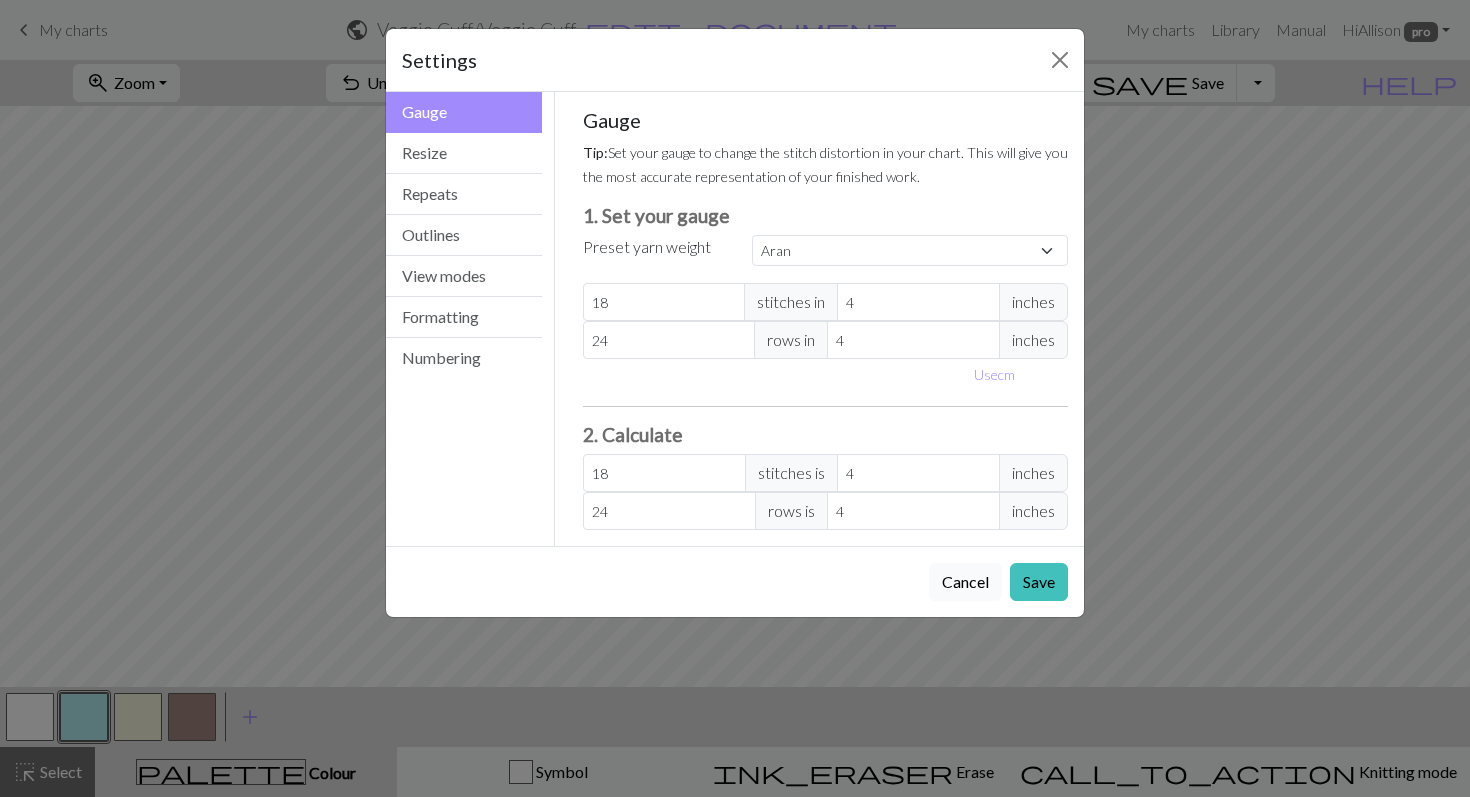 click on "Cancel" at bounding box center (965, 582) 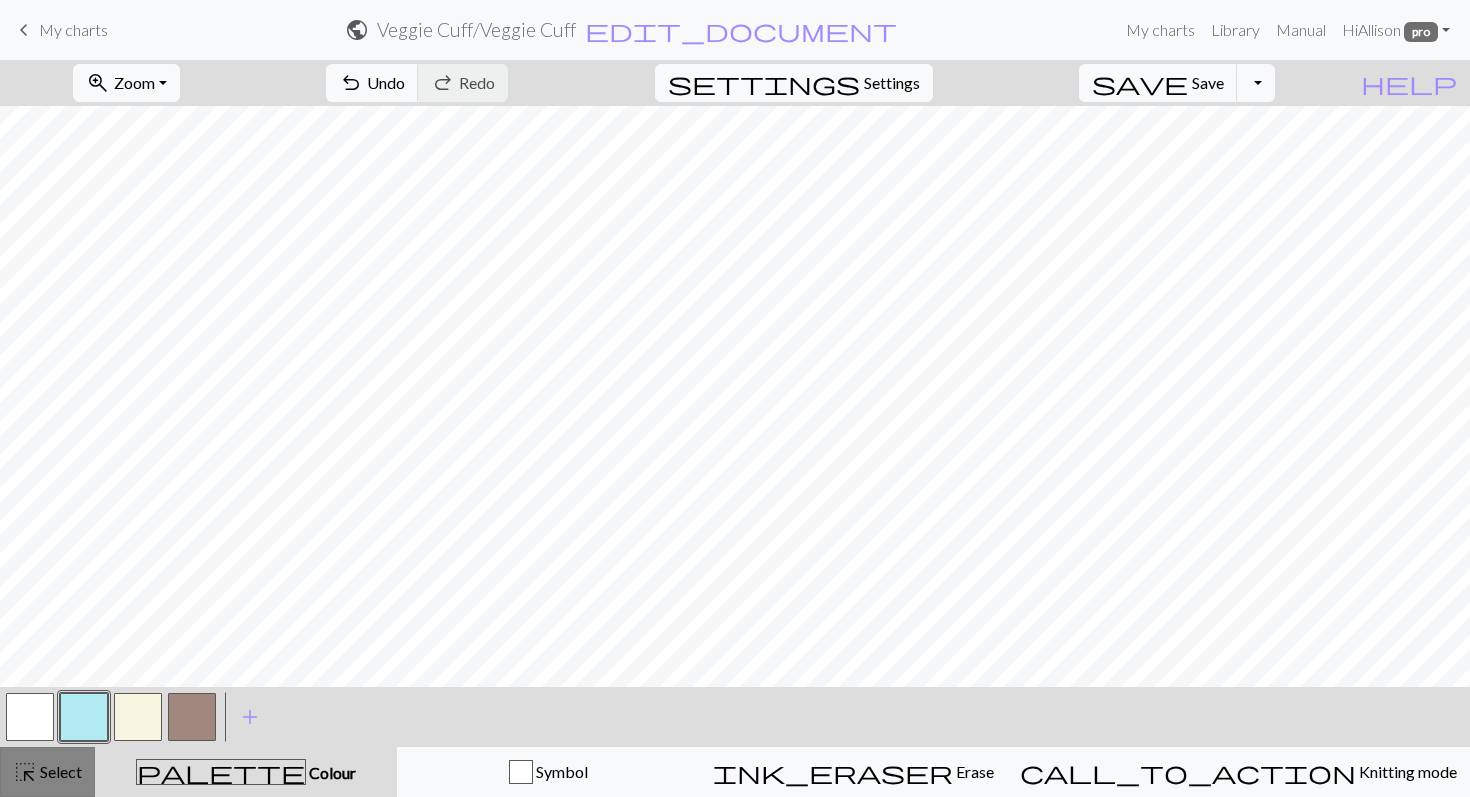 click on "highlight_alt" at bounding box center (25, 772) 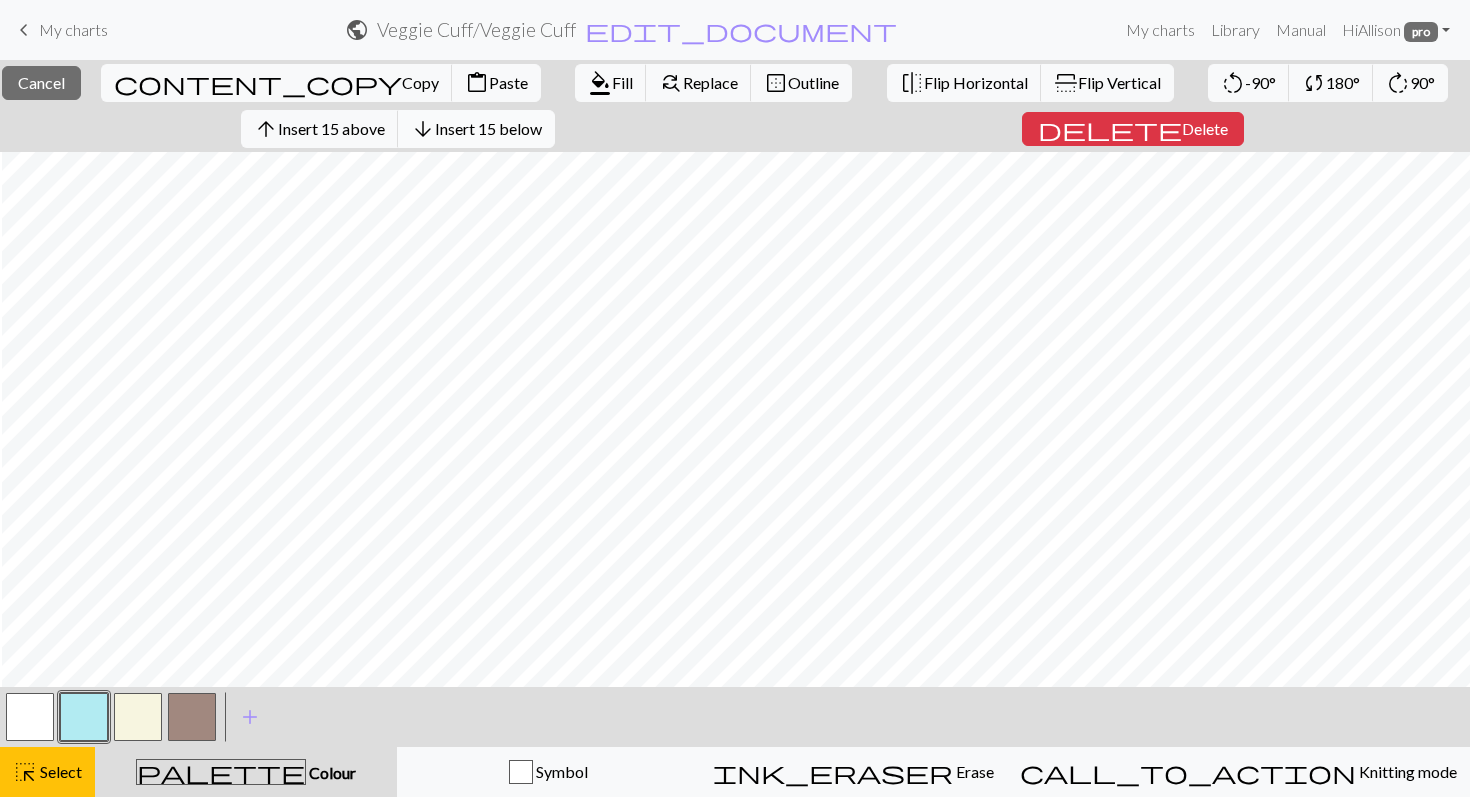 scroll, scrollTop: 0, scrollLeft: 233, axis: horizontal 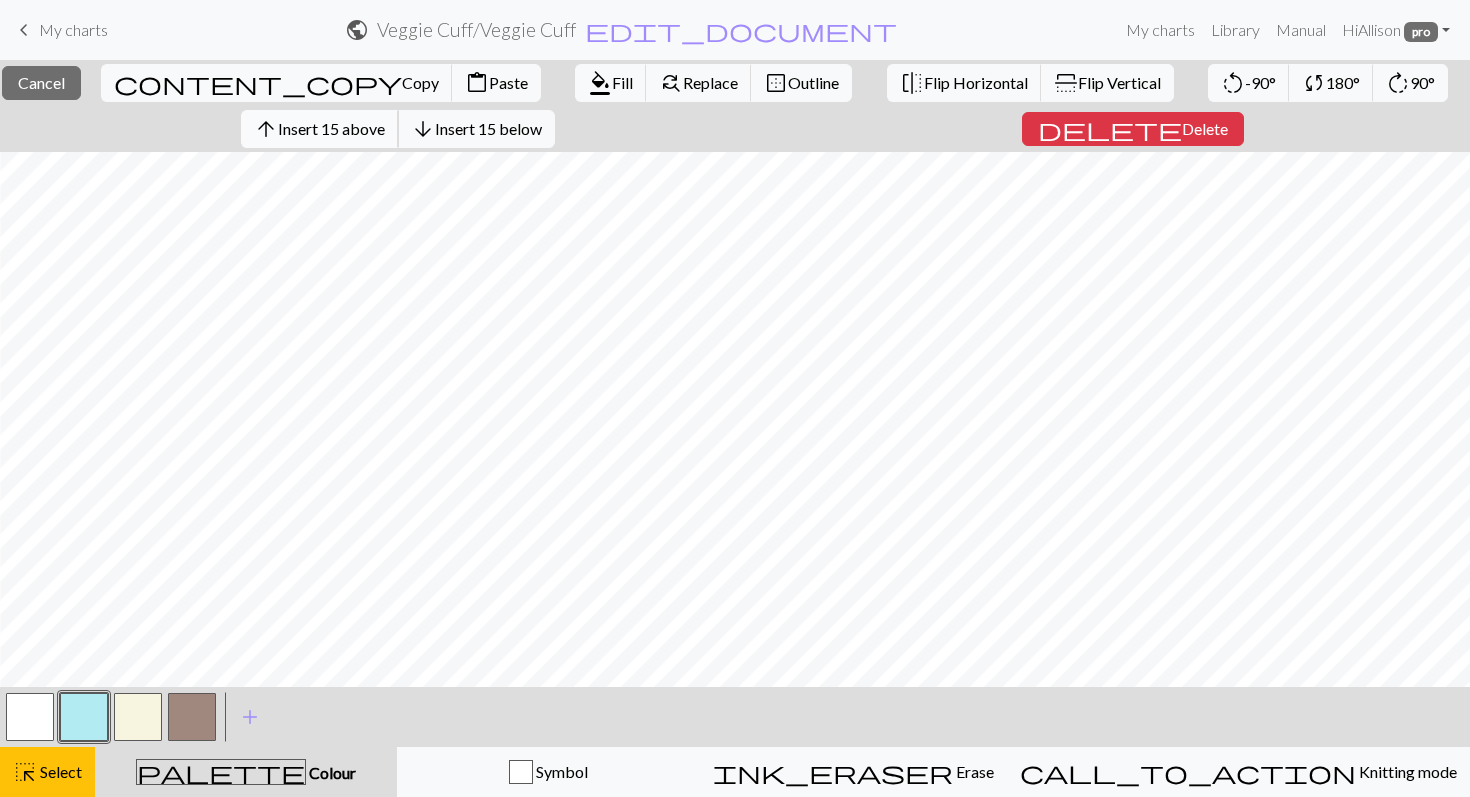 click on "Insert 15 above" at bounding box center [331, 128] 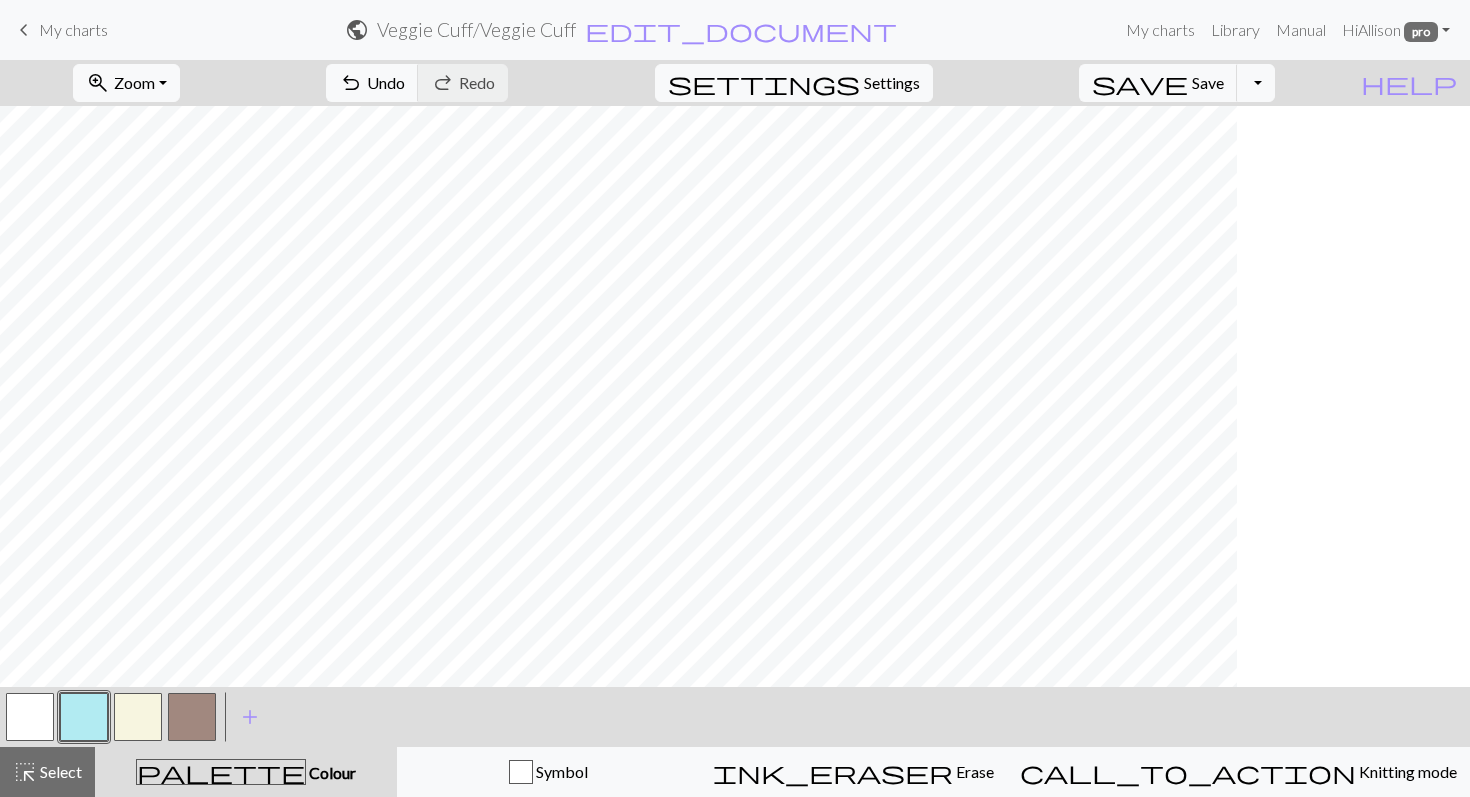 scroll, scrollTop: 0, scrollLeft: 0, axis: both 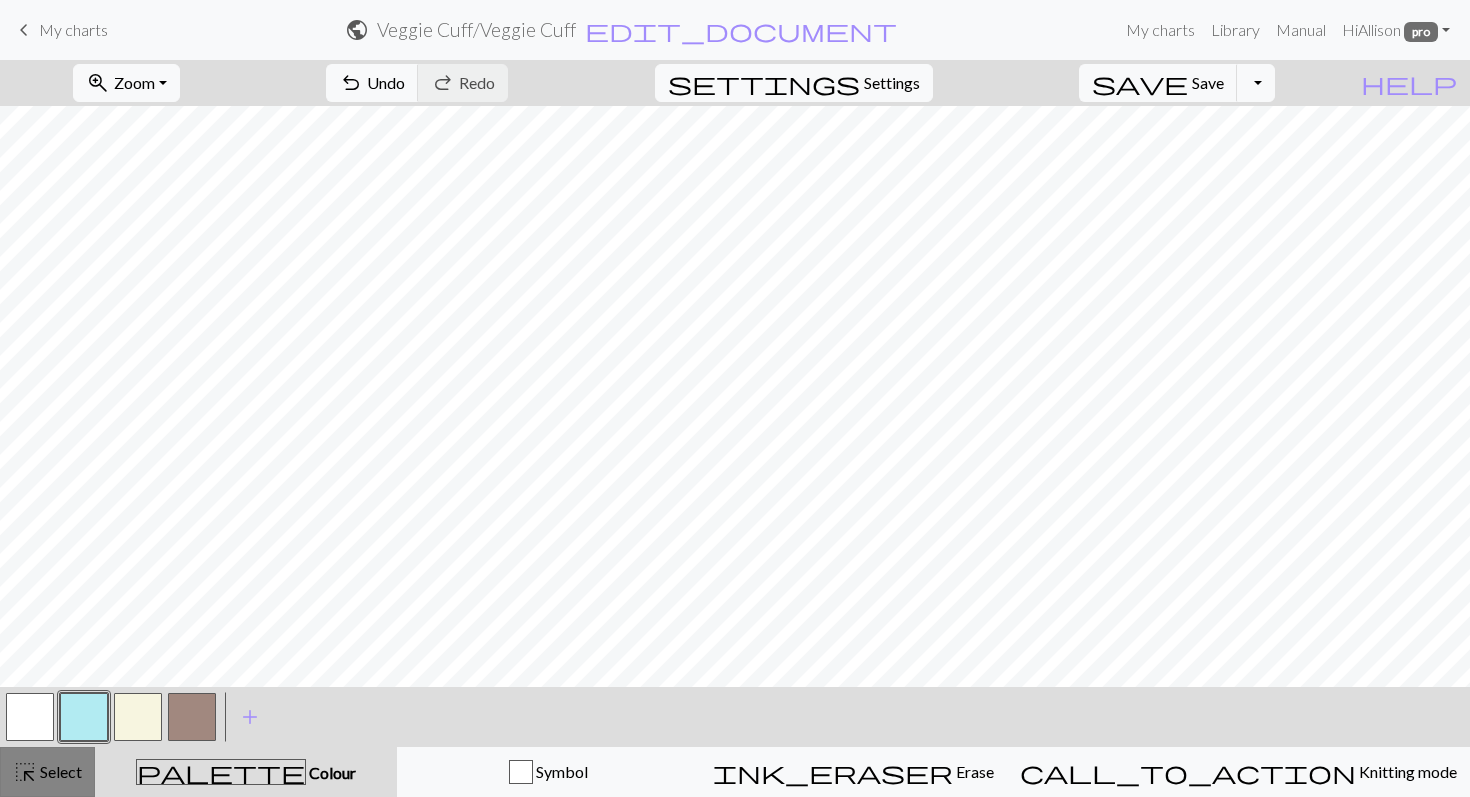 click on "Select" at bounding box center [59, 771] 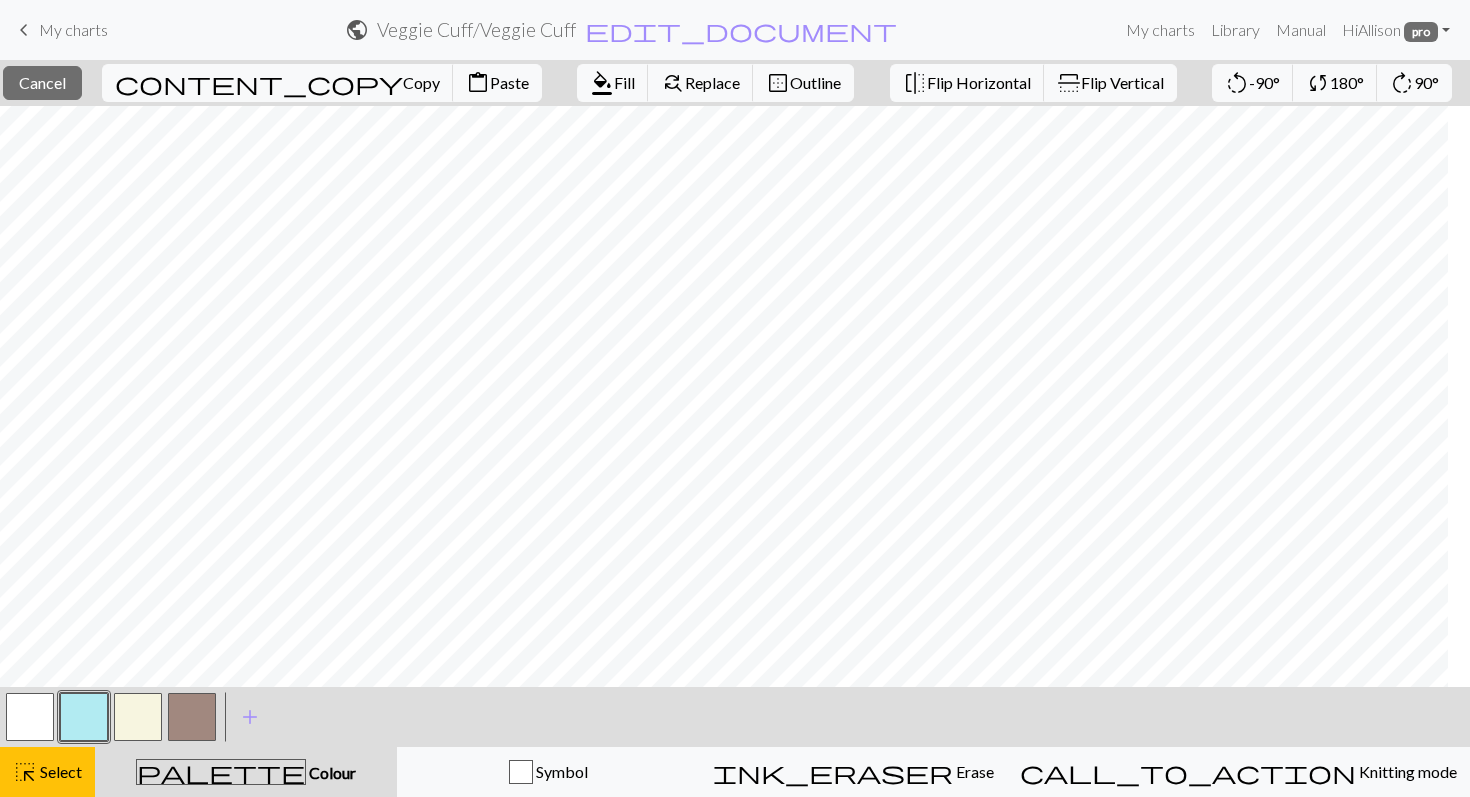 scroll, scrollTop: 0, scrollLeft: 233, axis: horizontal 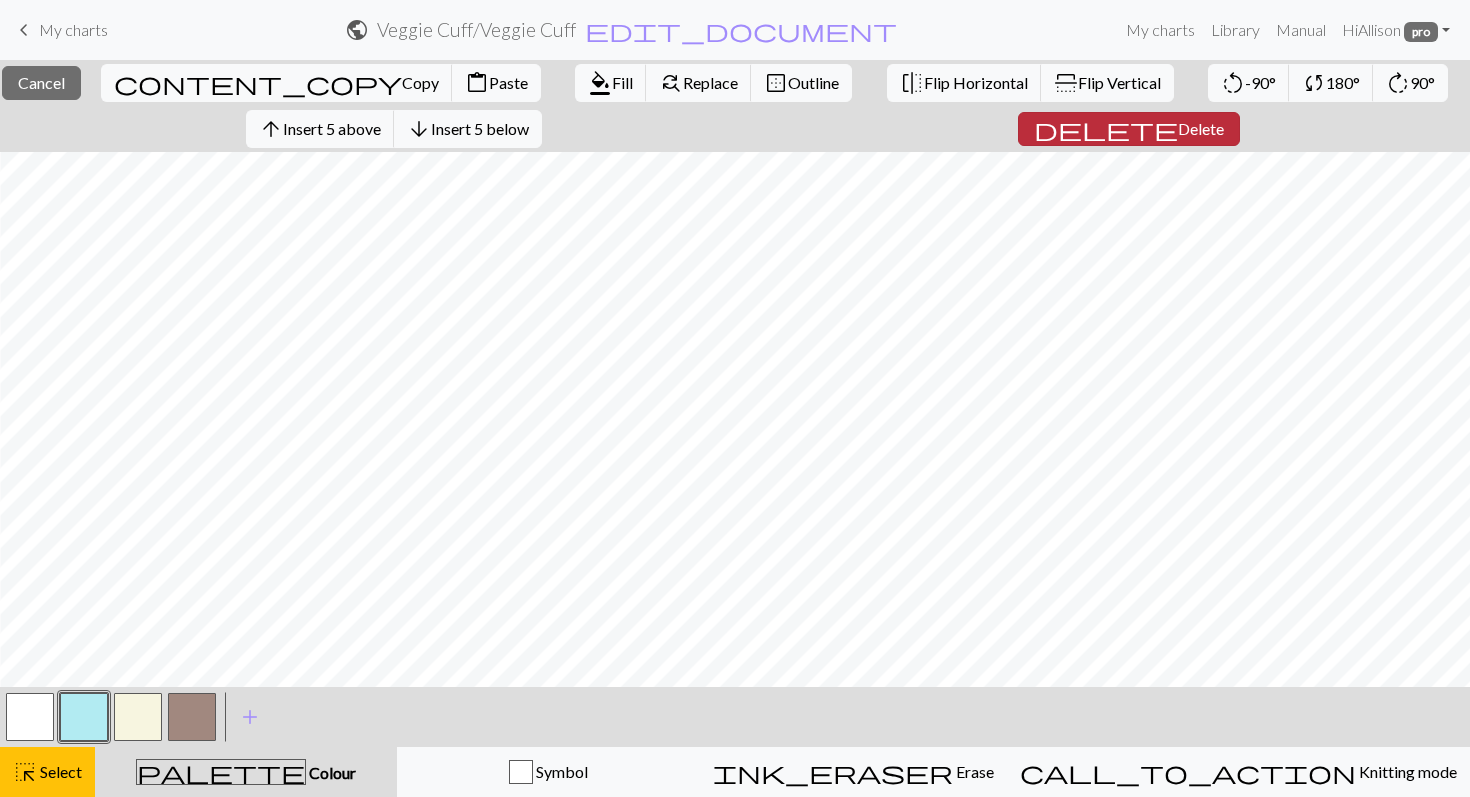 click on "Delete" at bounding box center (1201, 128) 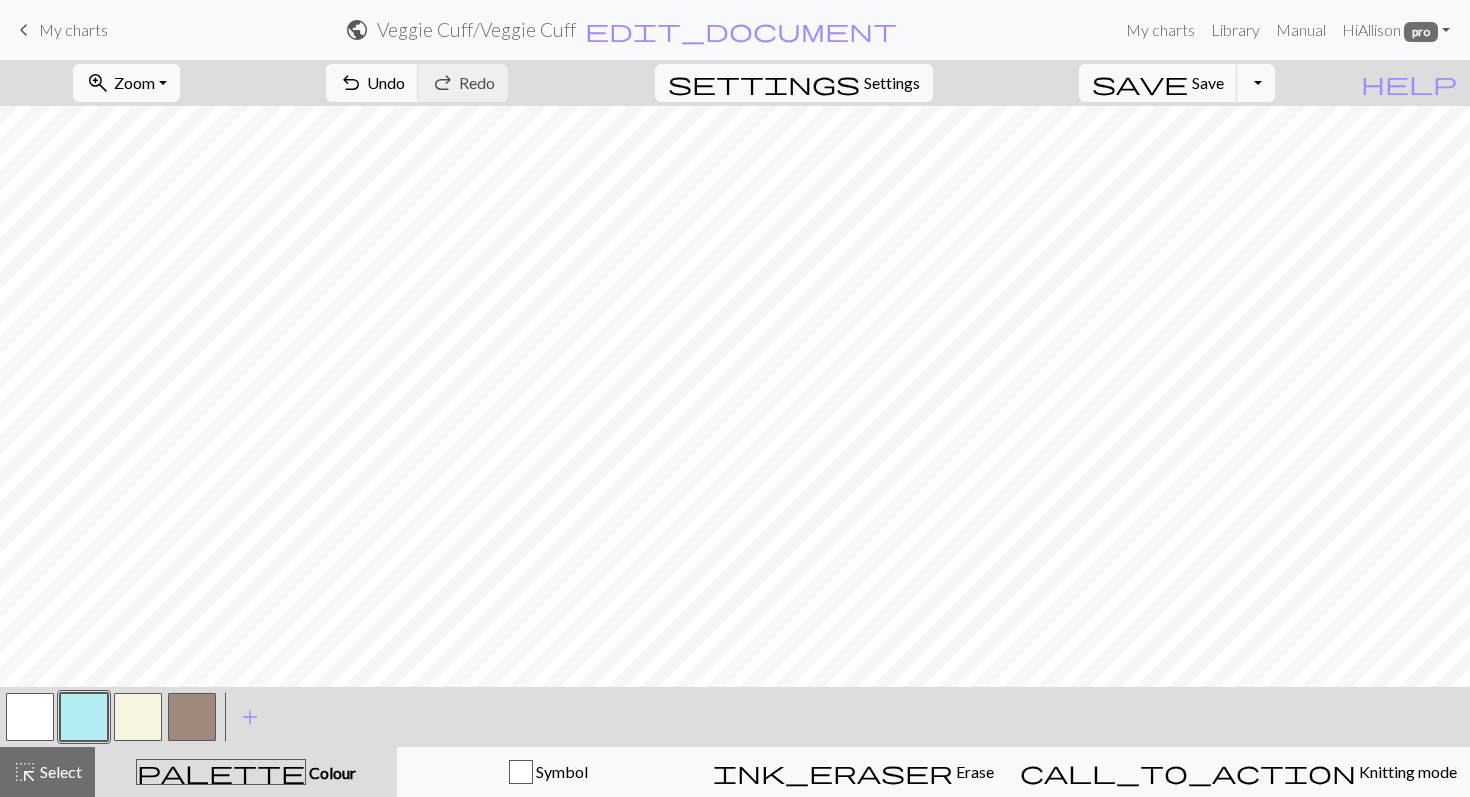 scroll, scrollTop: 0, scrollLeft: 233, axis: horizontal 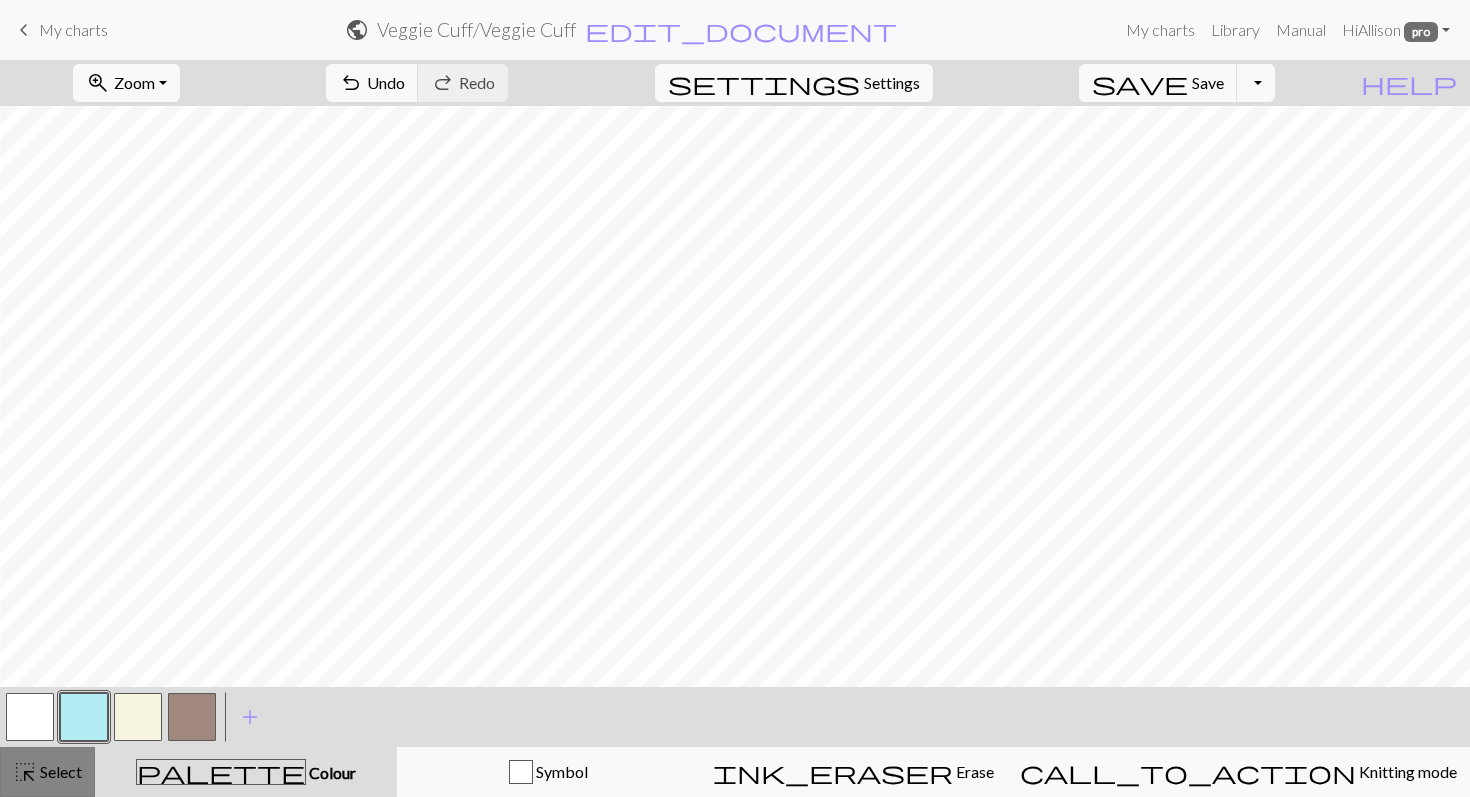 click on "highlight_alt   Select   Select" at bounding box center (47, 772) 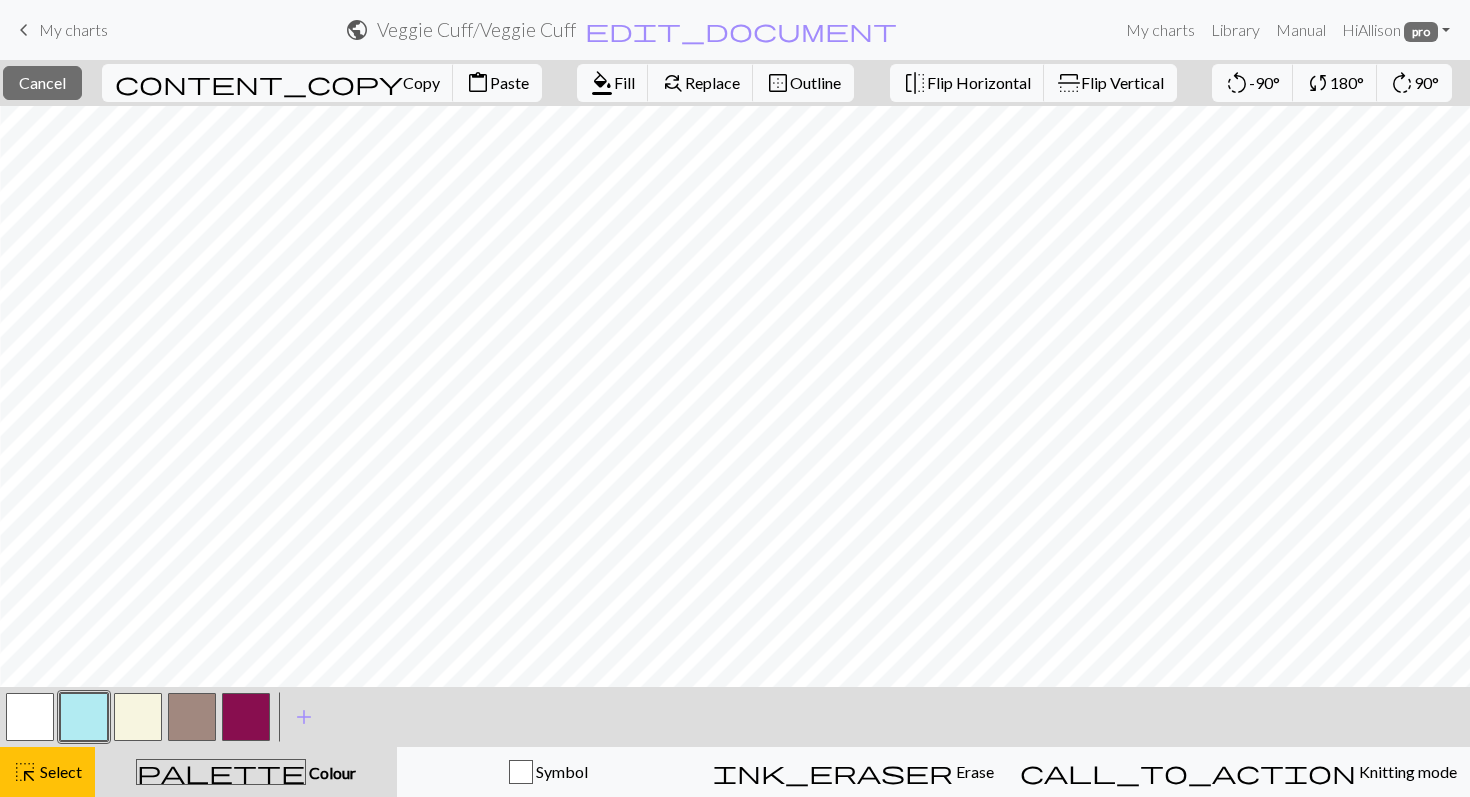 scroll, scrollTop: 0, scrollLeft: 230, axis: horizontal 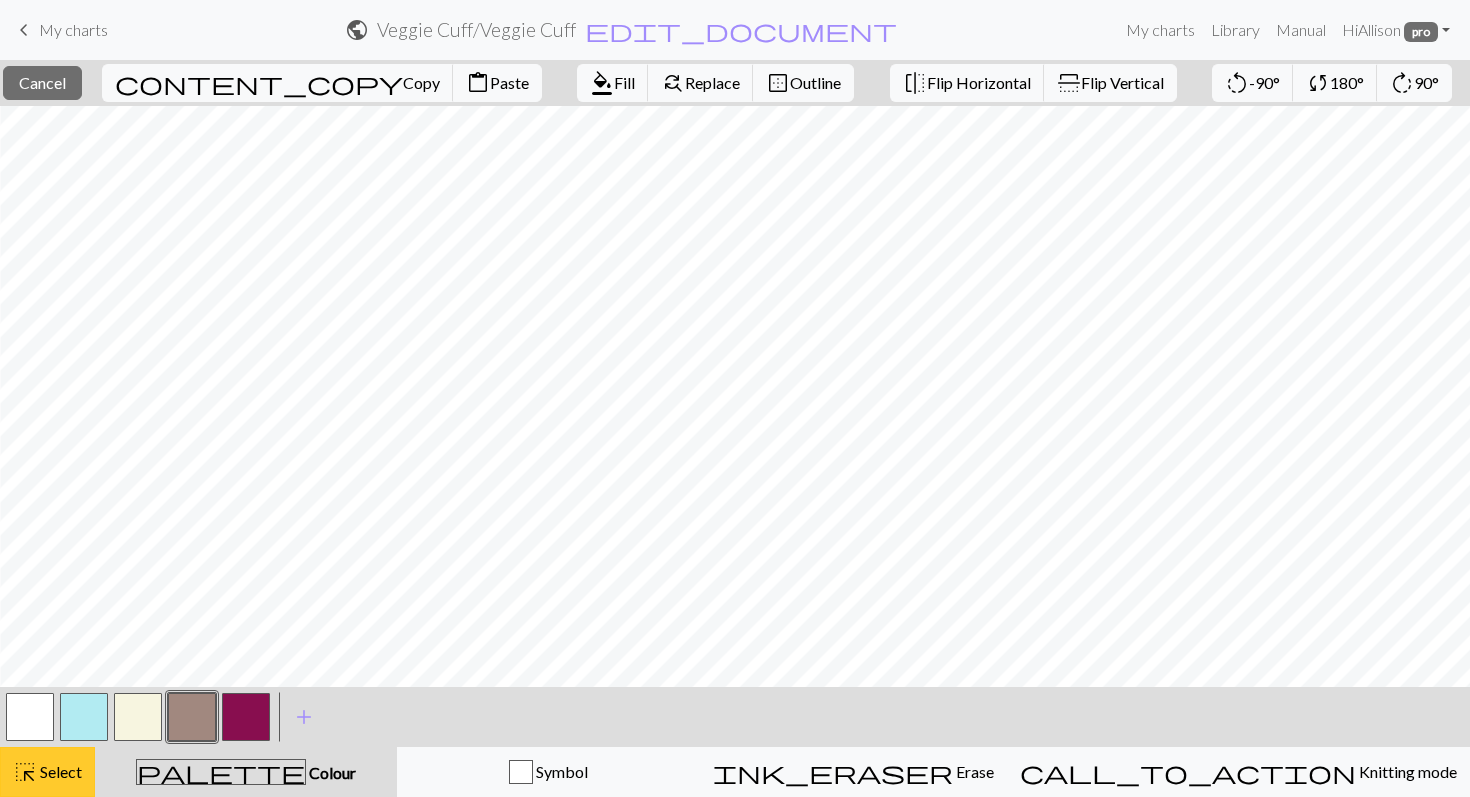 click on "highlight_alt   Select   Select" at bounding box center (47, 772) 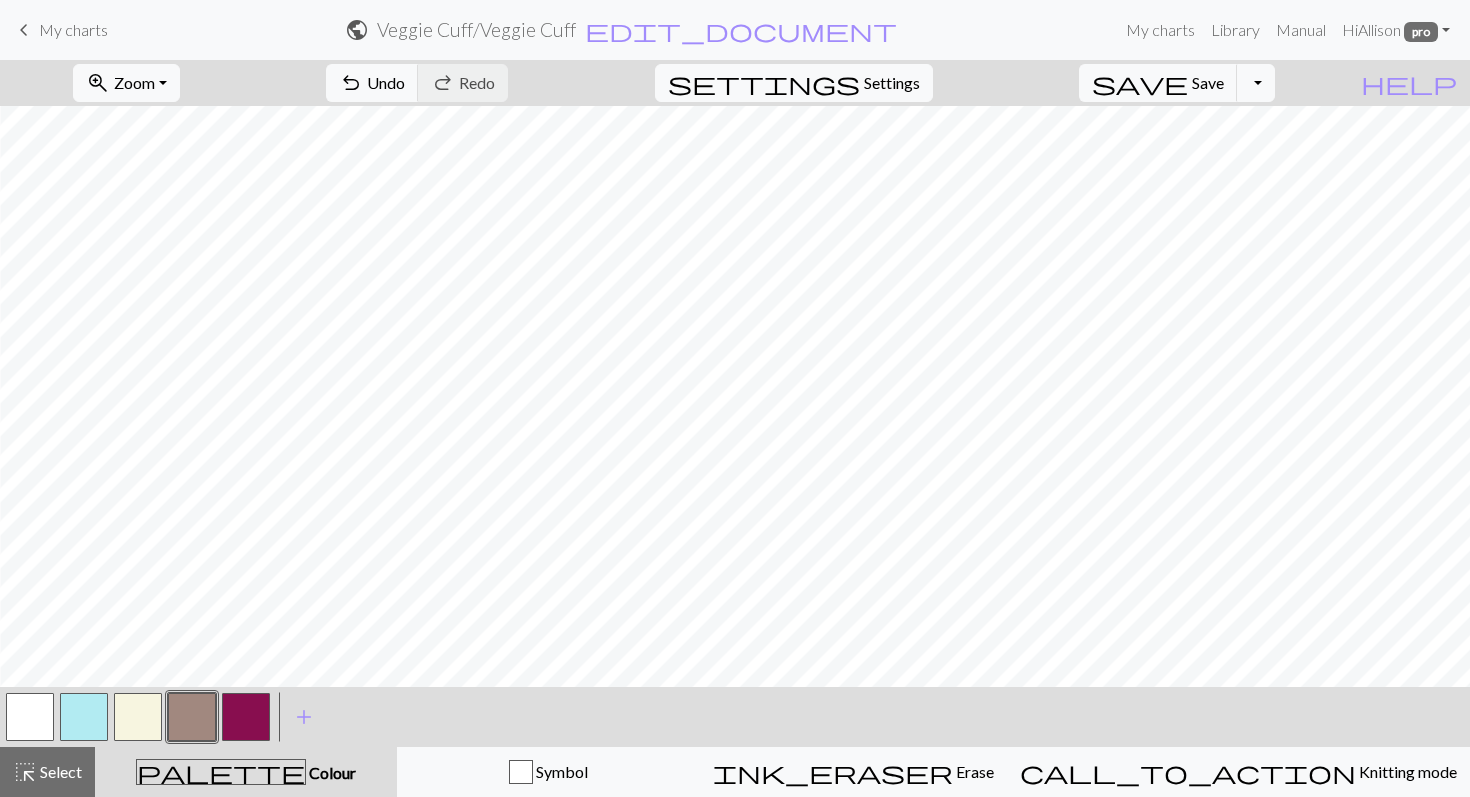 click at bounding box center [192, 717] 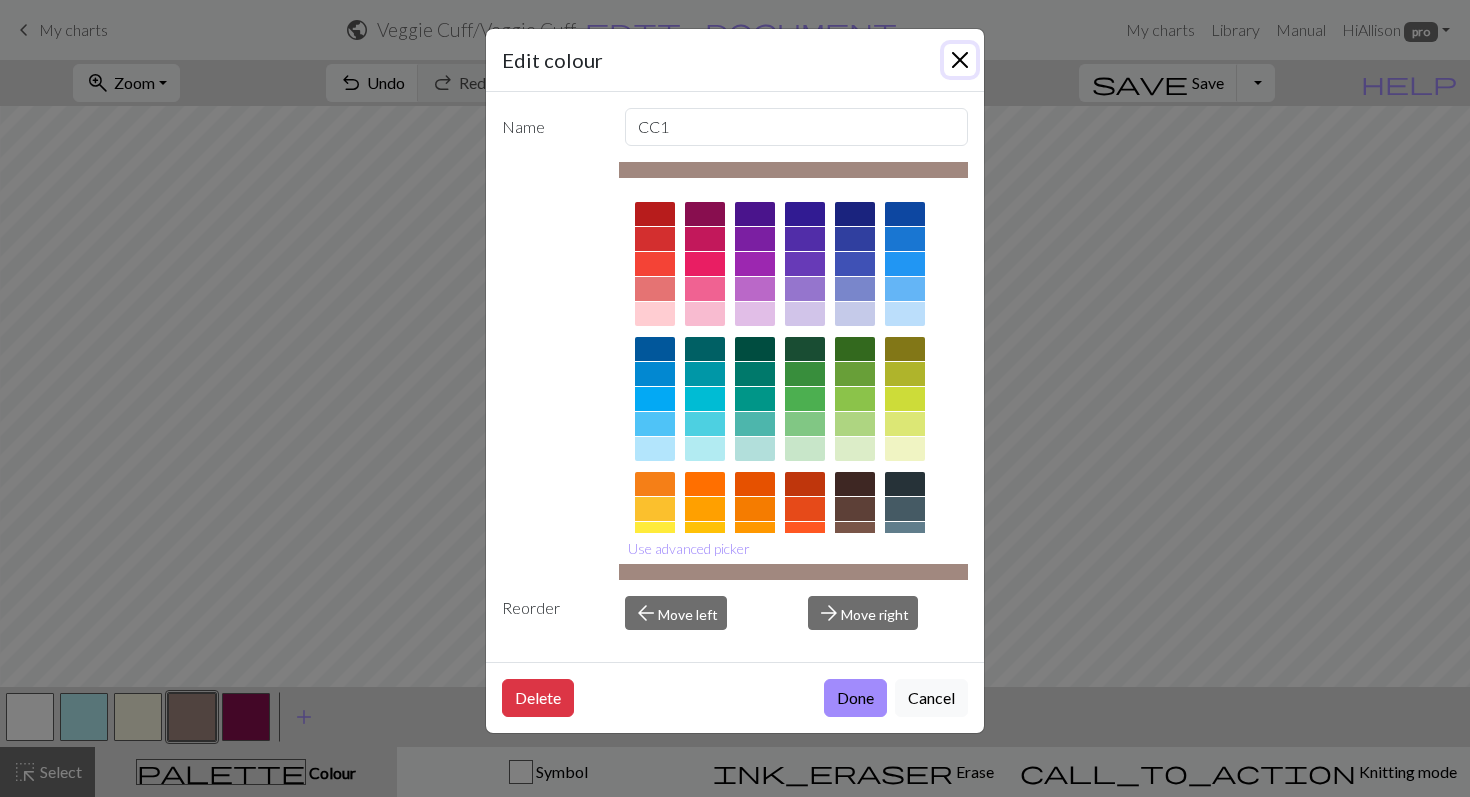 click at bounding box center [960, 60] 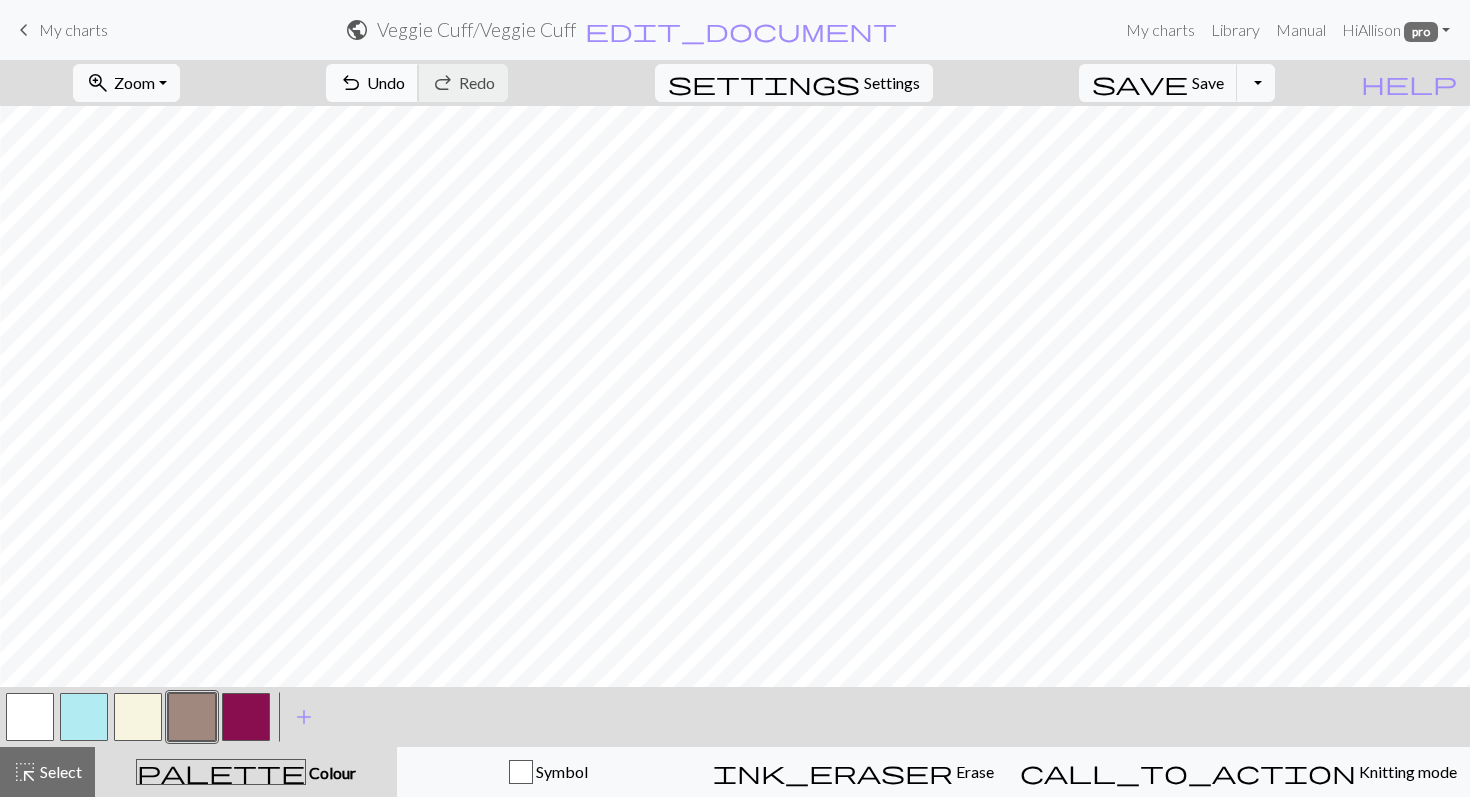 click on "undo Undo Undo" at bounding box center (372, 83) 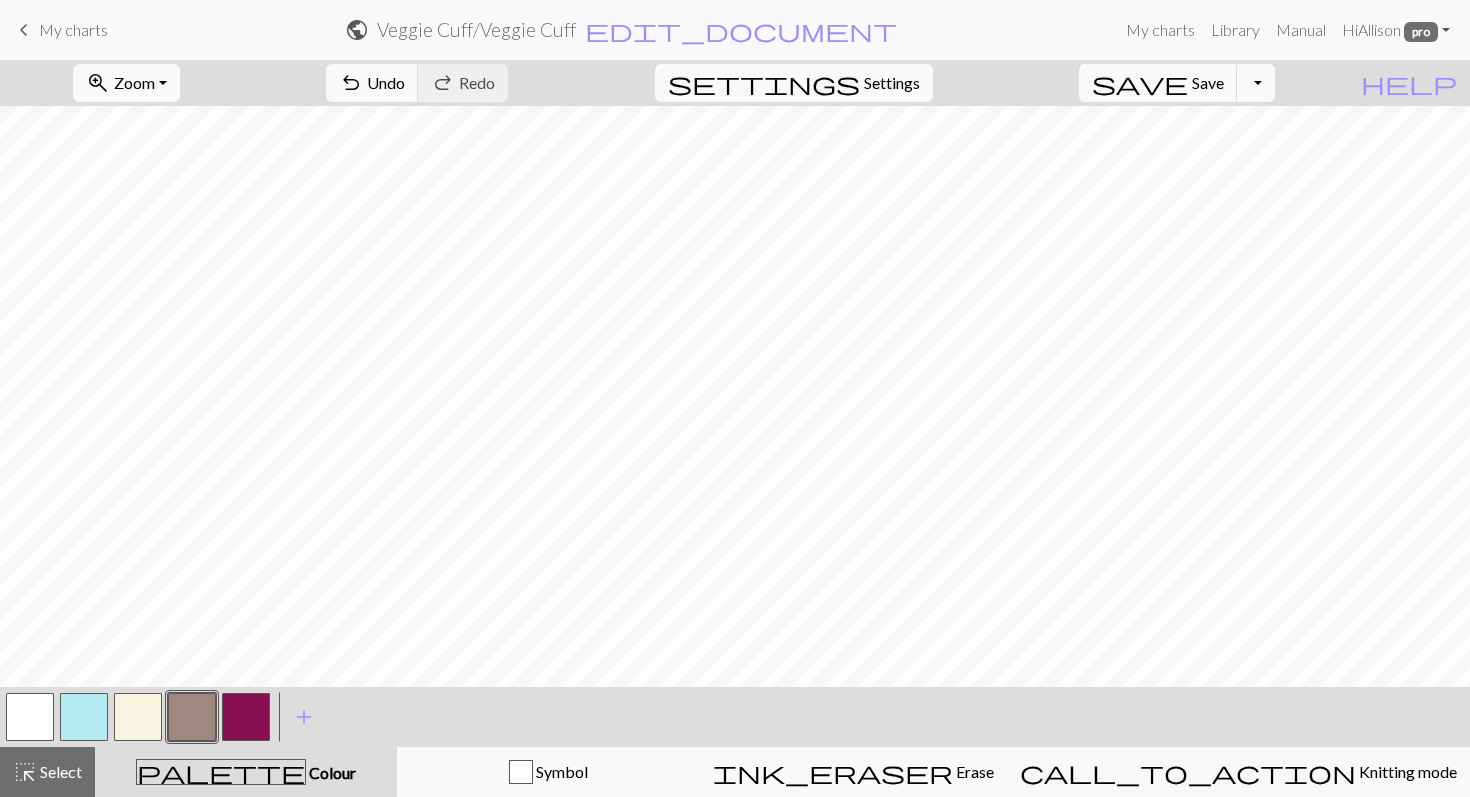 click at bounding box center [138, 717] 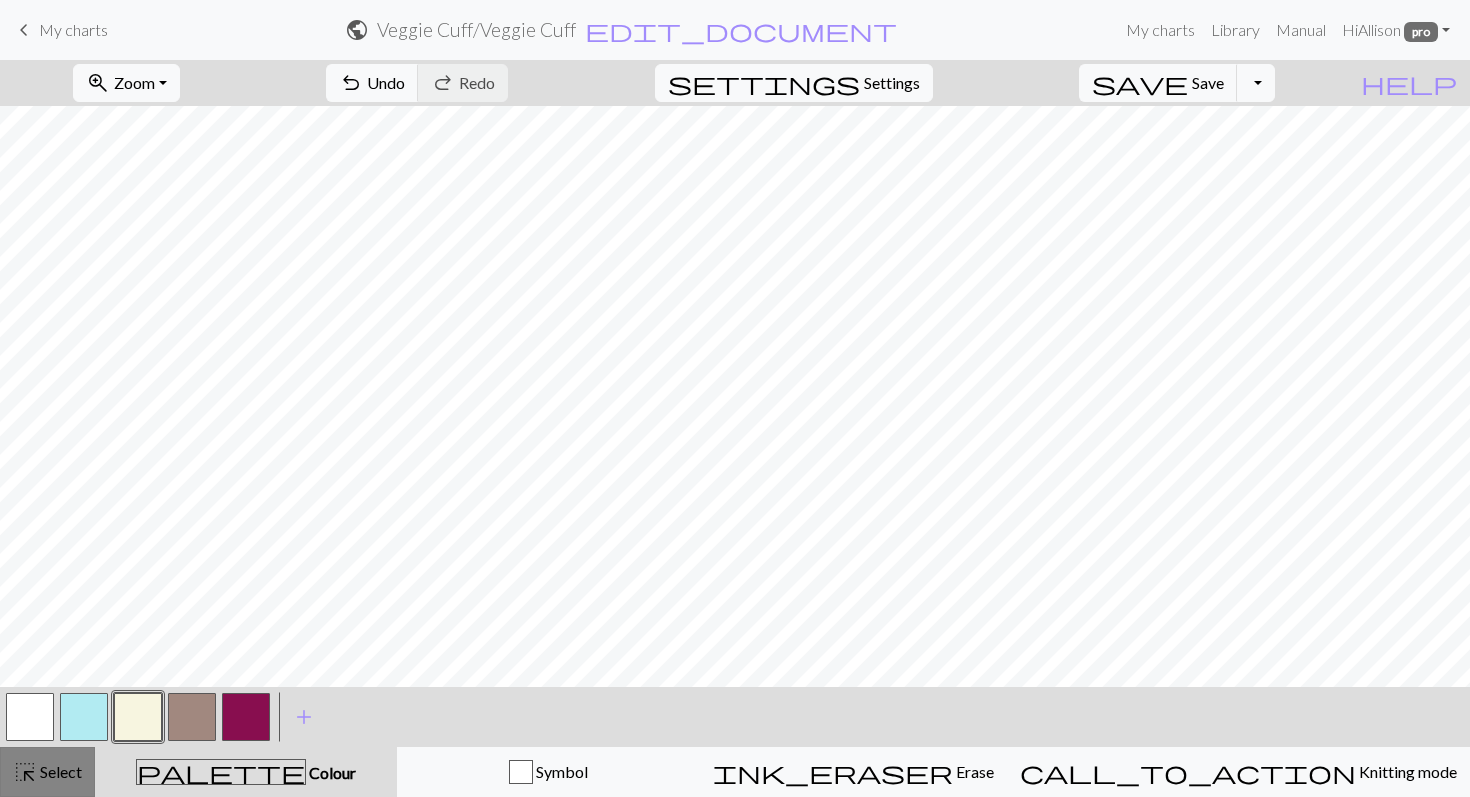 click on "Select" at bounding box center [59, 771] 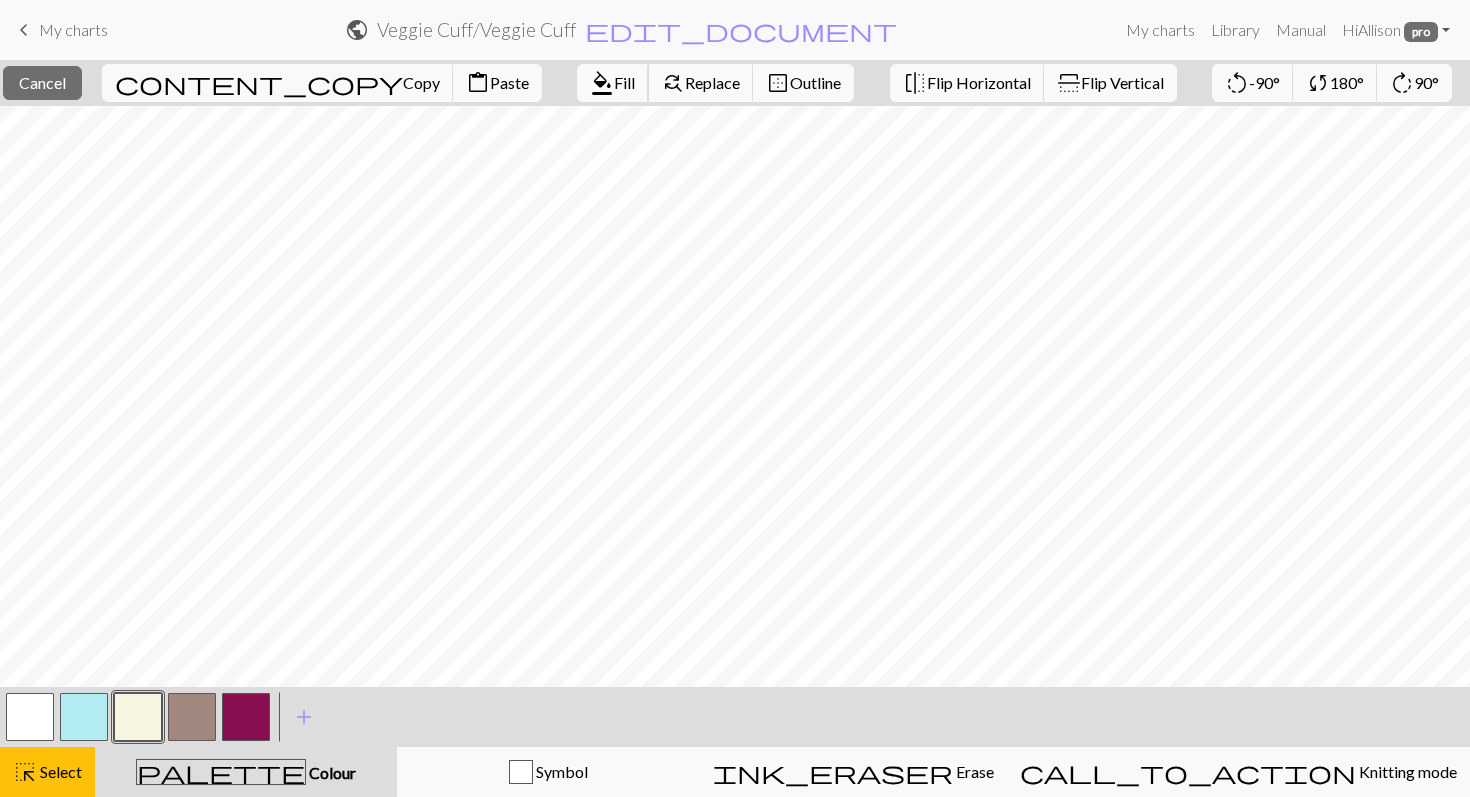 scroll, scrollTop: 1, scrollLeft: 0, axis: vertical 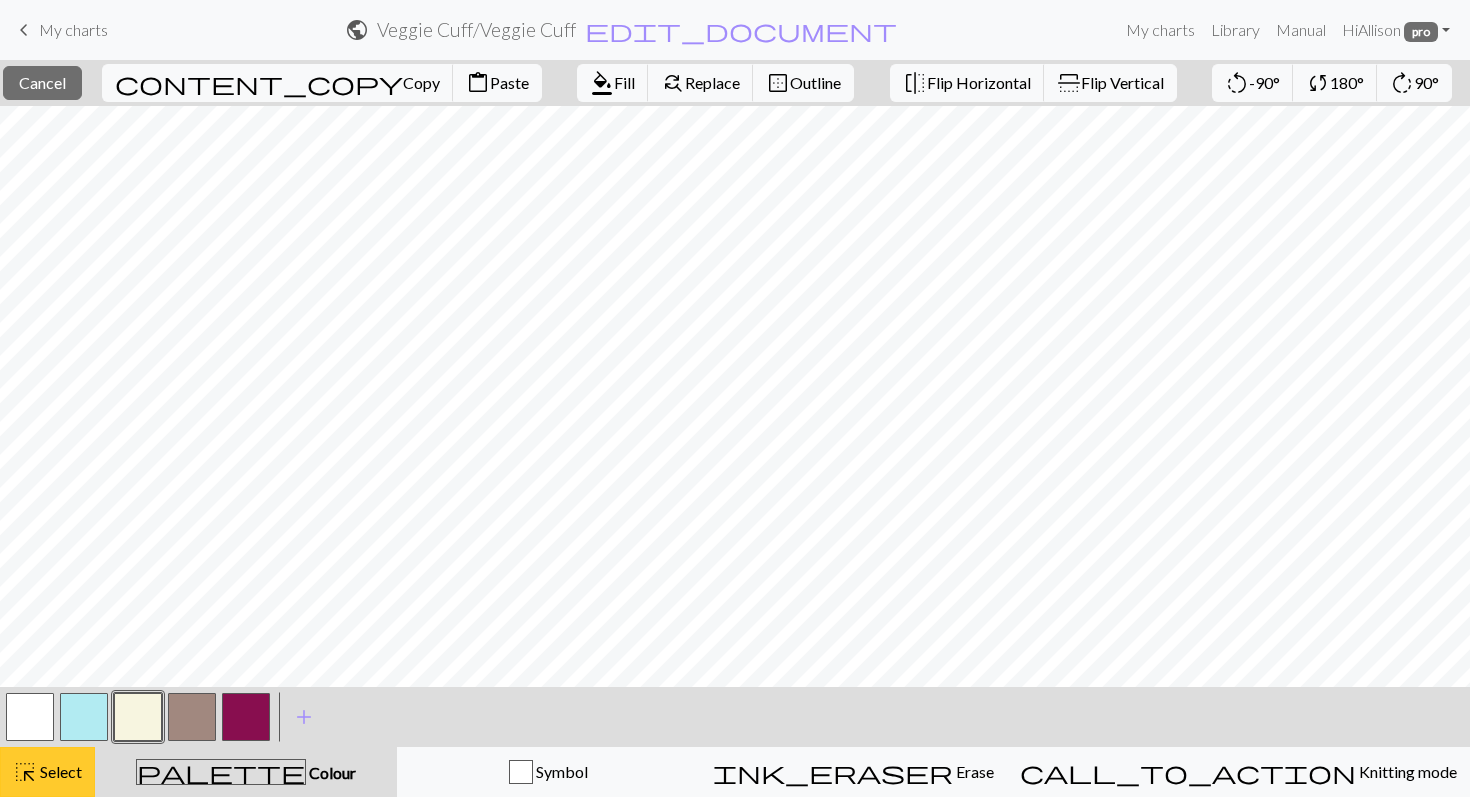 click on "Select" at bounding box center [59, 771] 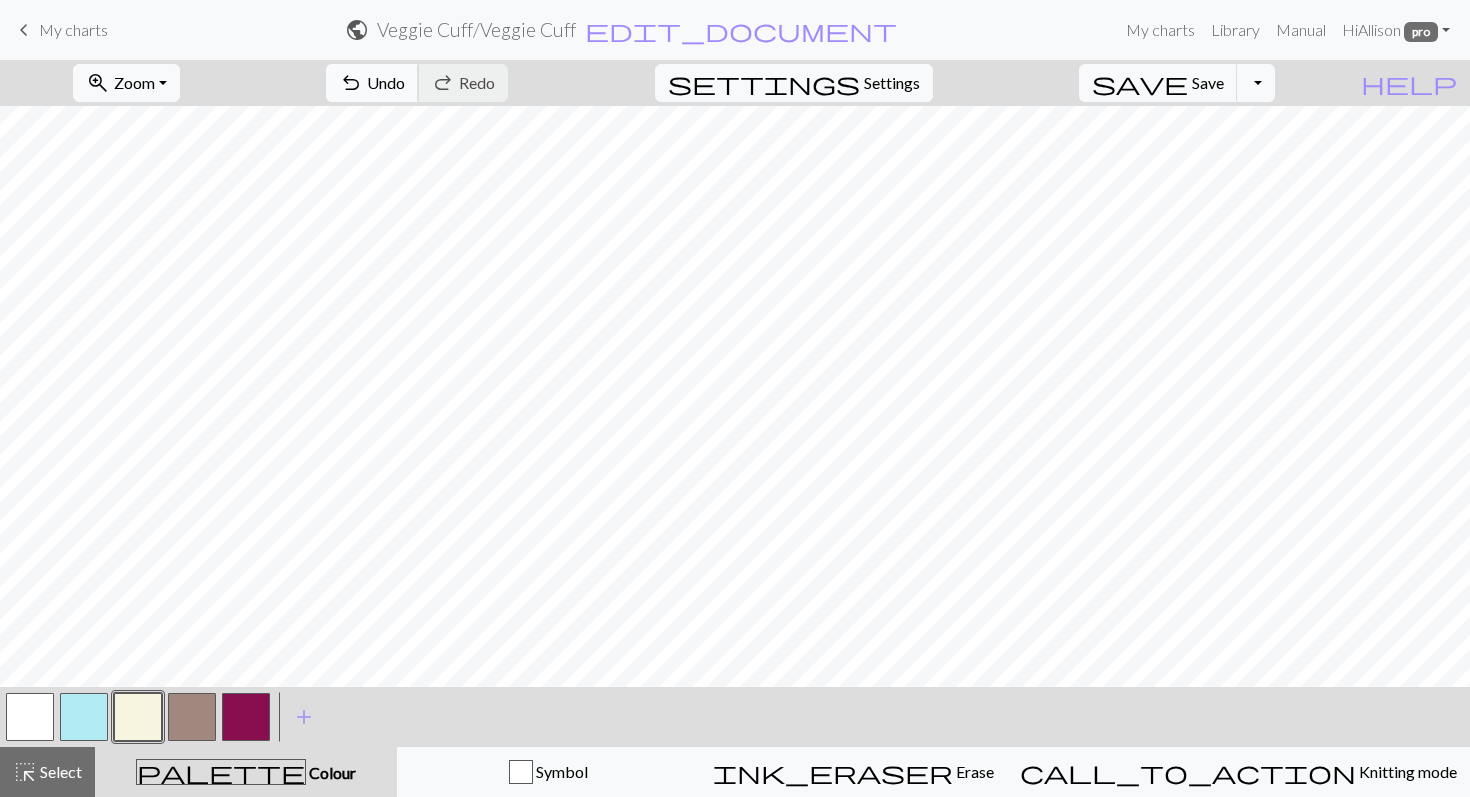 click on "undo" at bounding box center [351, 83] 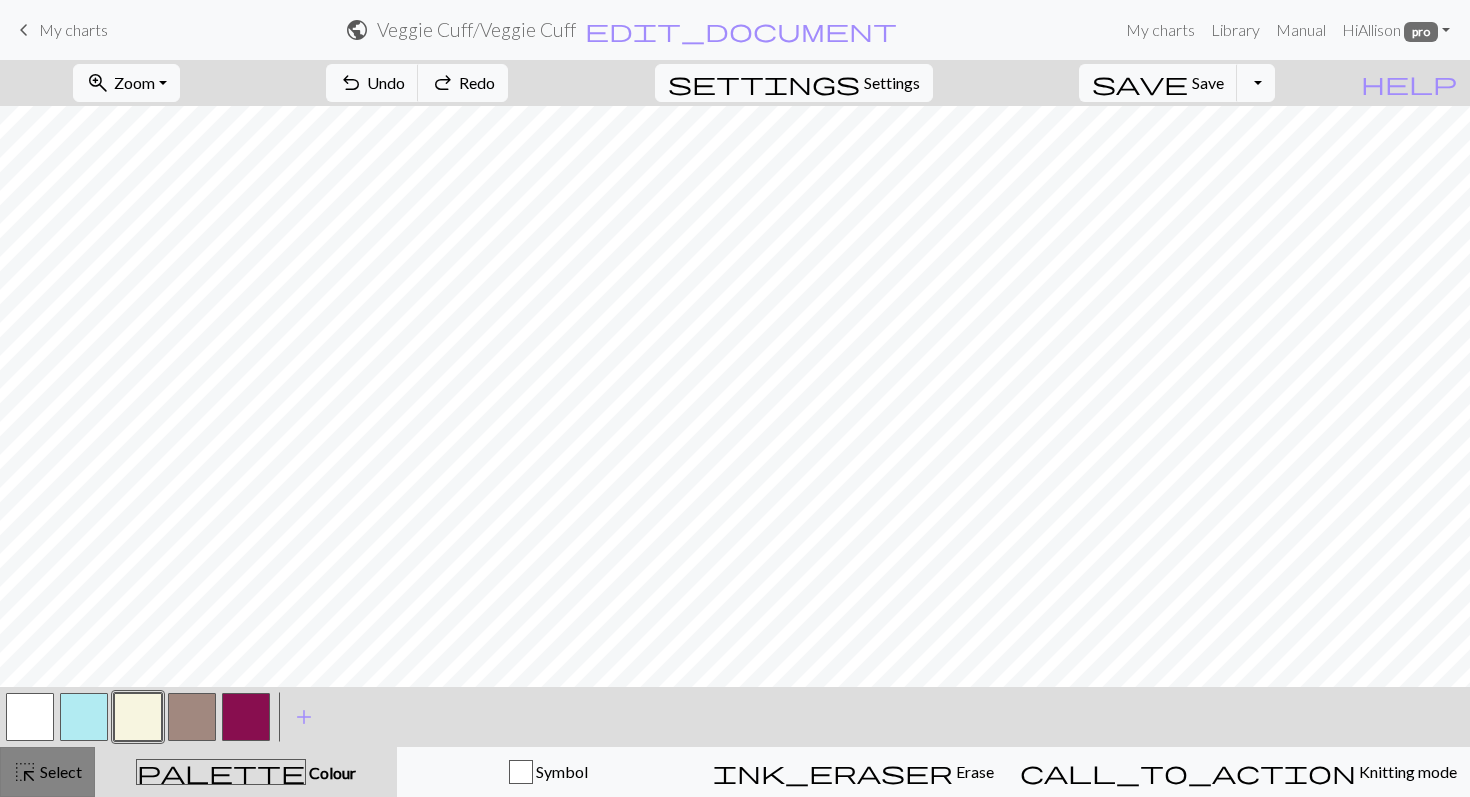 click on "Select" at bounding box center [59, 771] 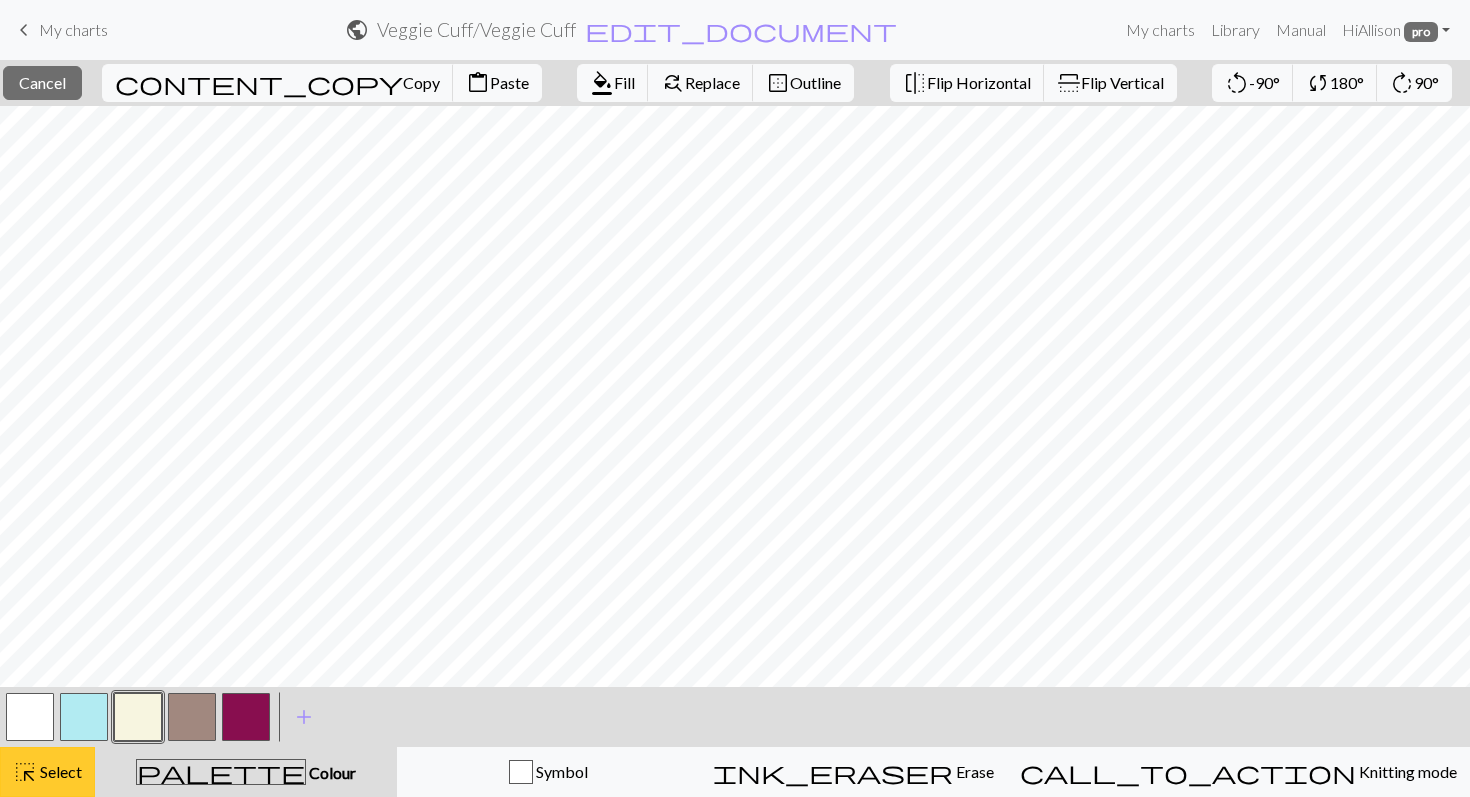 click on "highlight_alt   Select   Select" at bounding box center [47, 772] 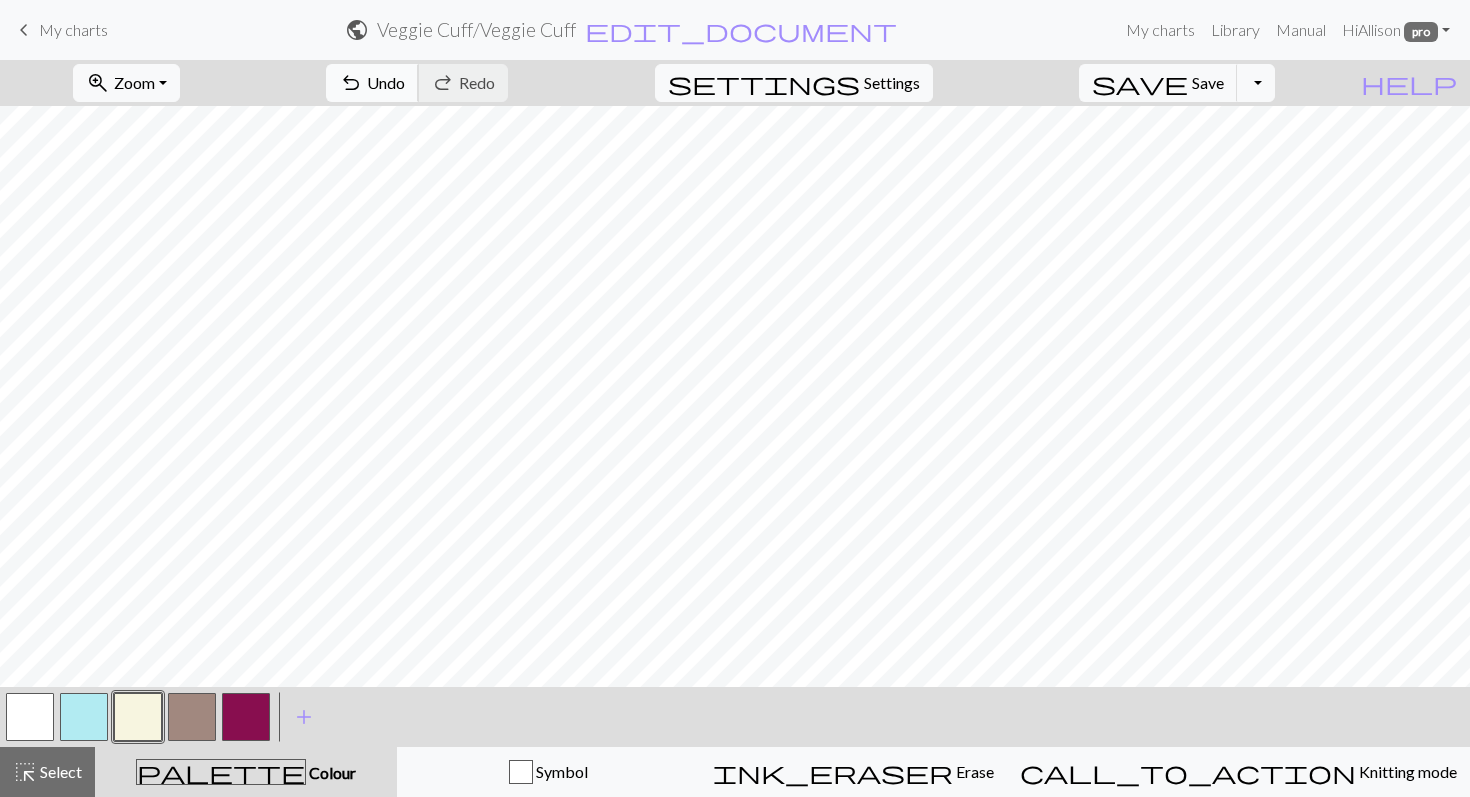 click on "undo Undo Undo" at bounding box center (372, 83) 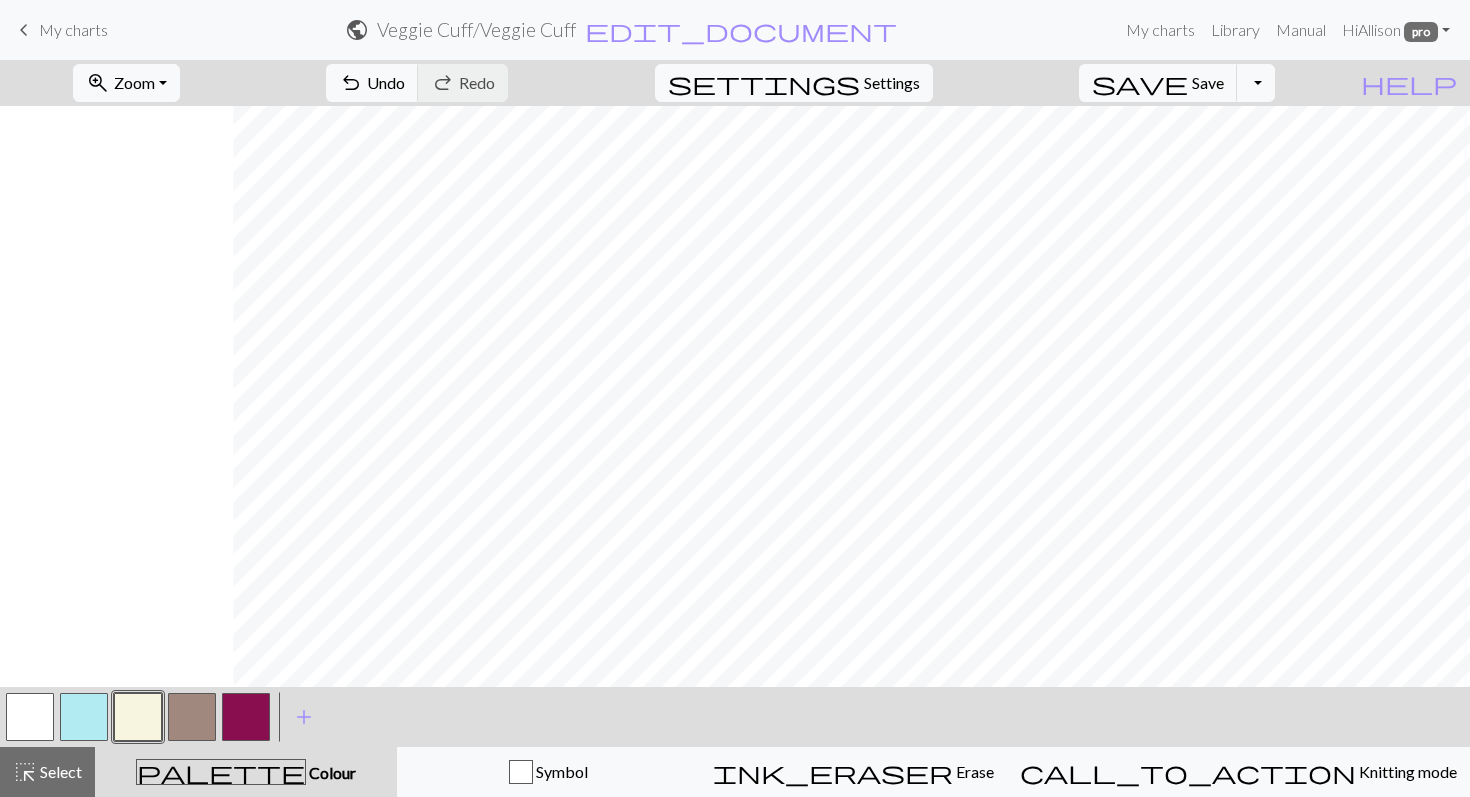 scroll, scrollTop: 0, scrollLeft: 233, axis: horizontal 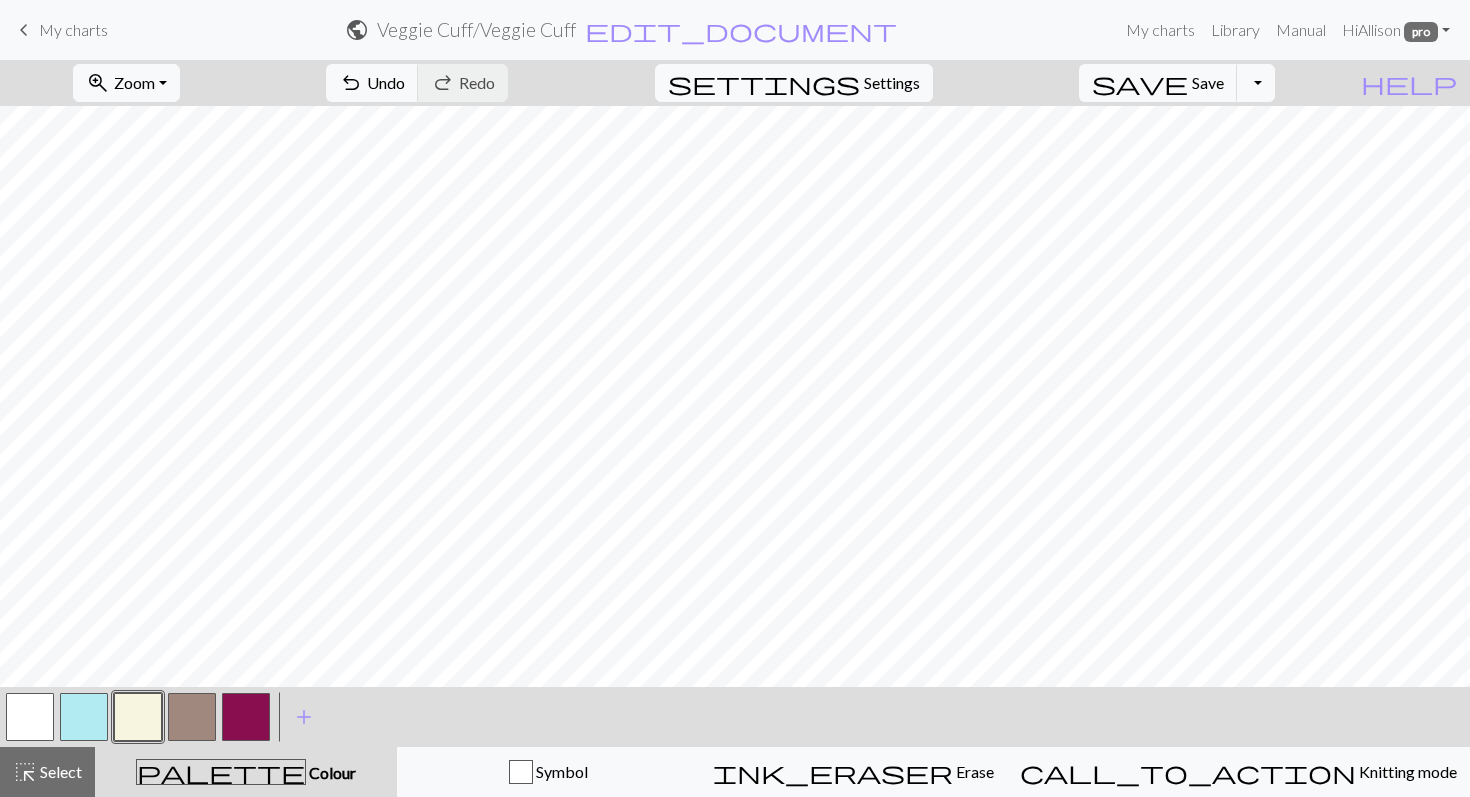 click at bounding box center [192, 717] 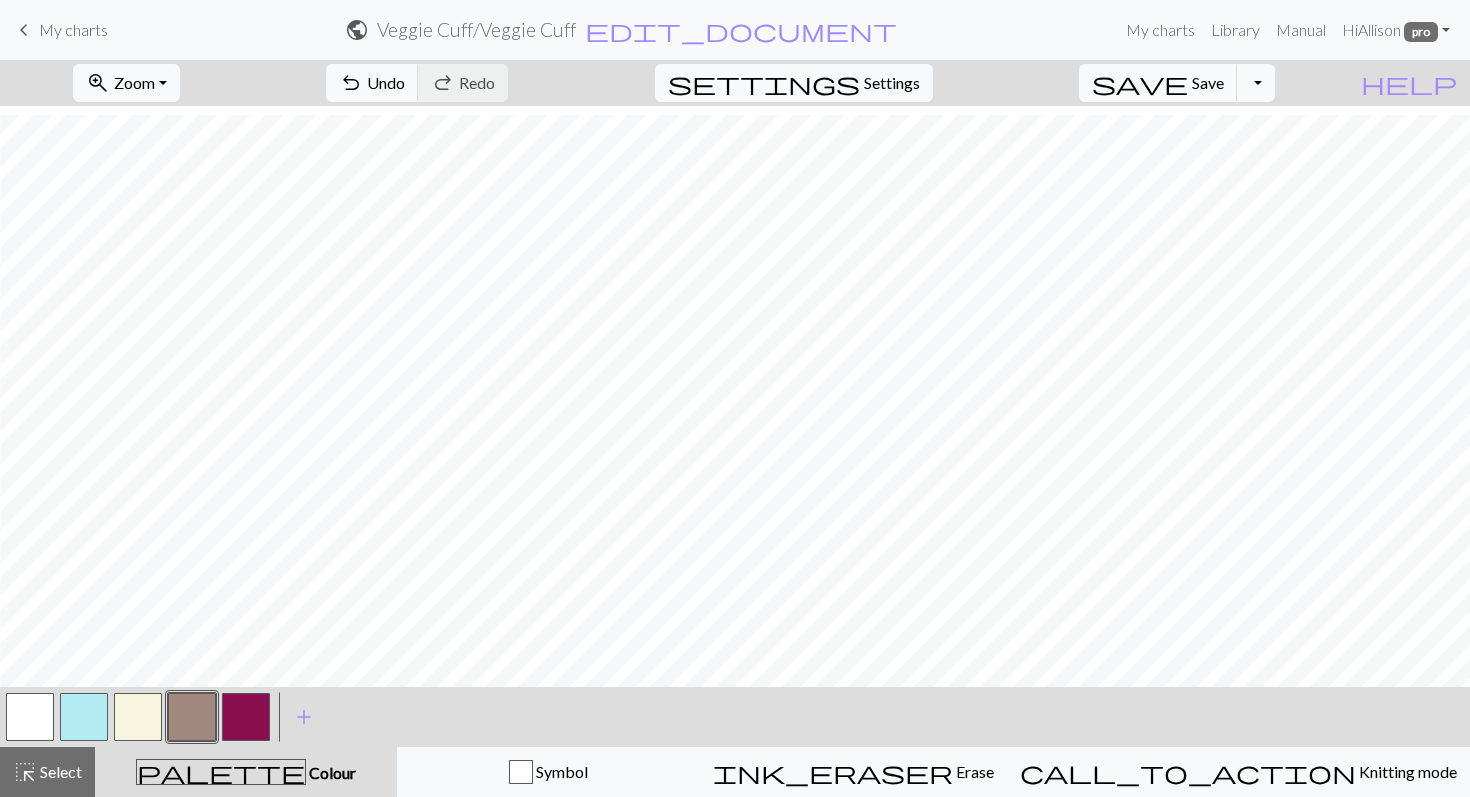 scroll, scrollTop: 9, scrollLeft: 233, axis: both 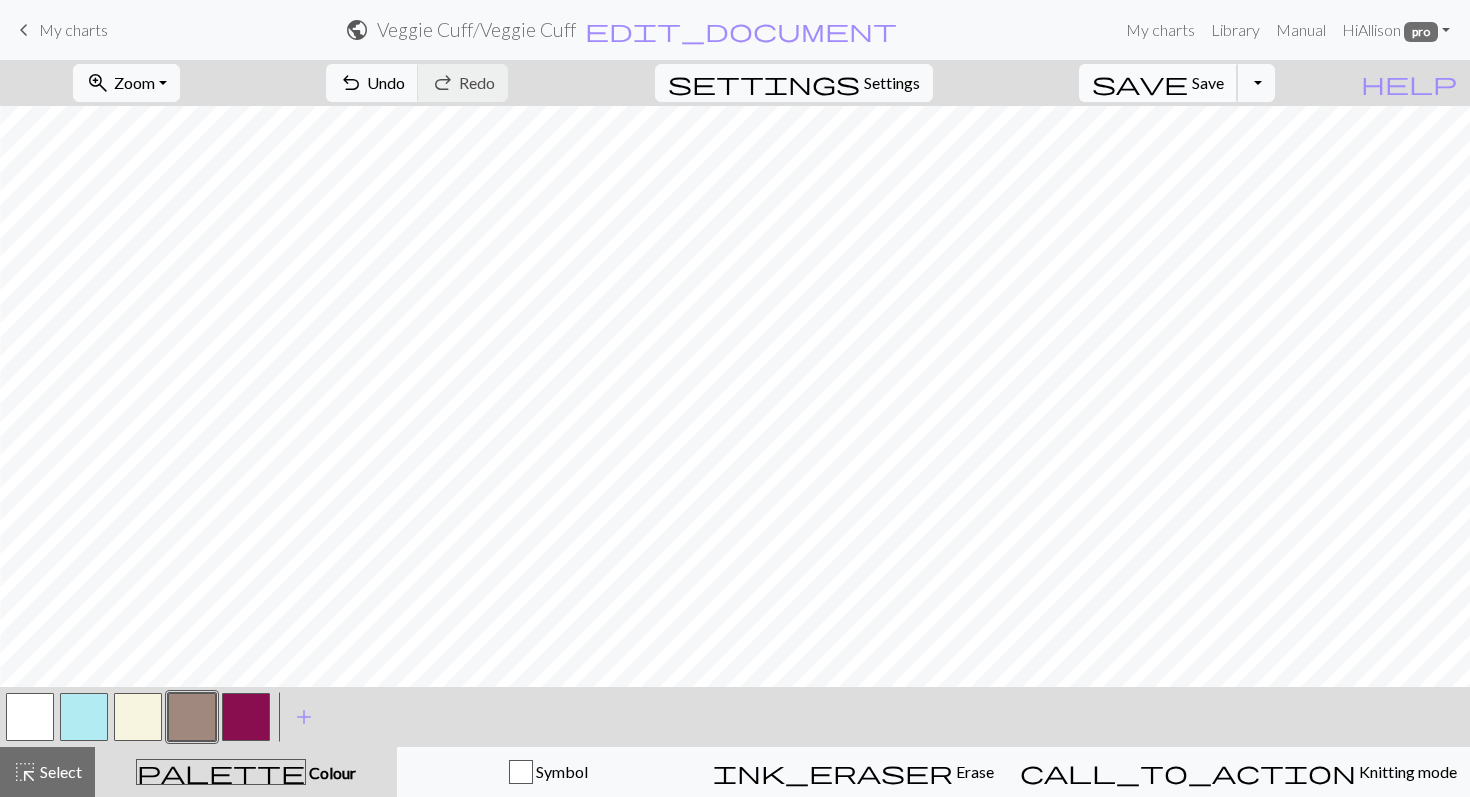 click on "Save" at bounding box center (1208, 82) 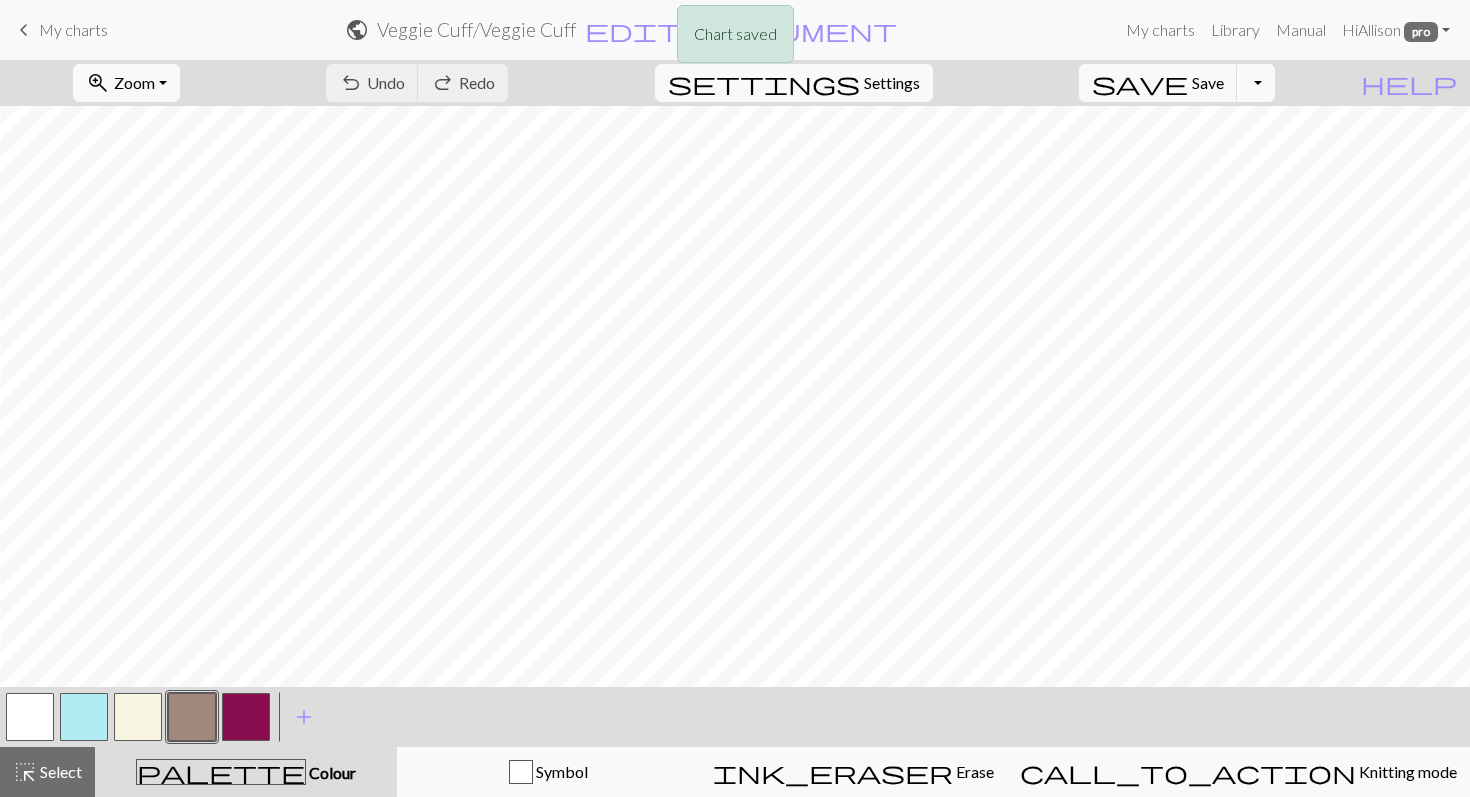 click on "Toggle Dropdown" at bounding box center [1256, 83] 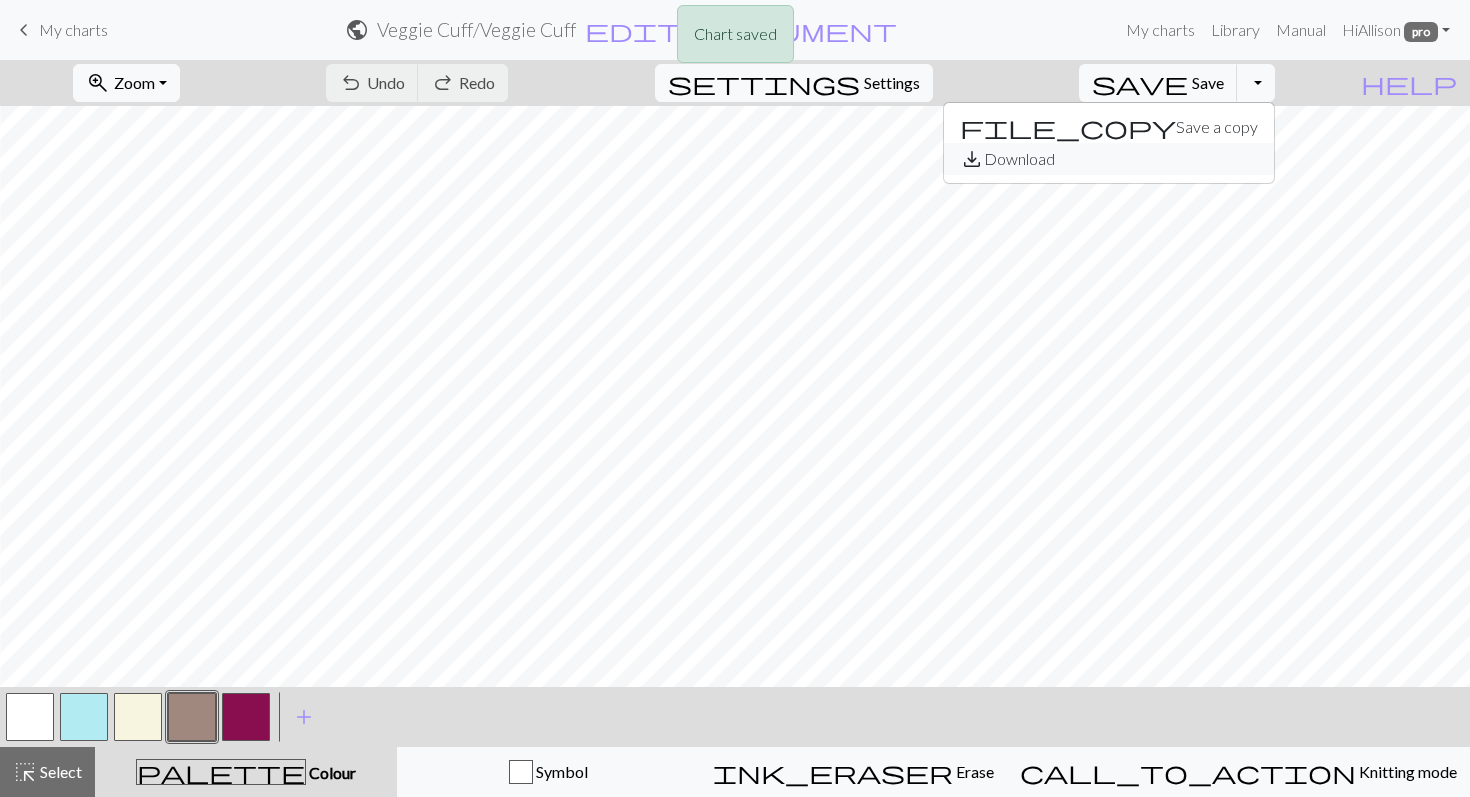 click on "save_alt  Download" at bounding box center (1109, 159) 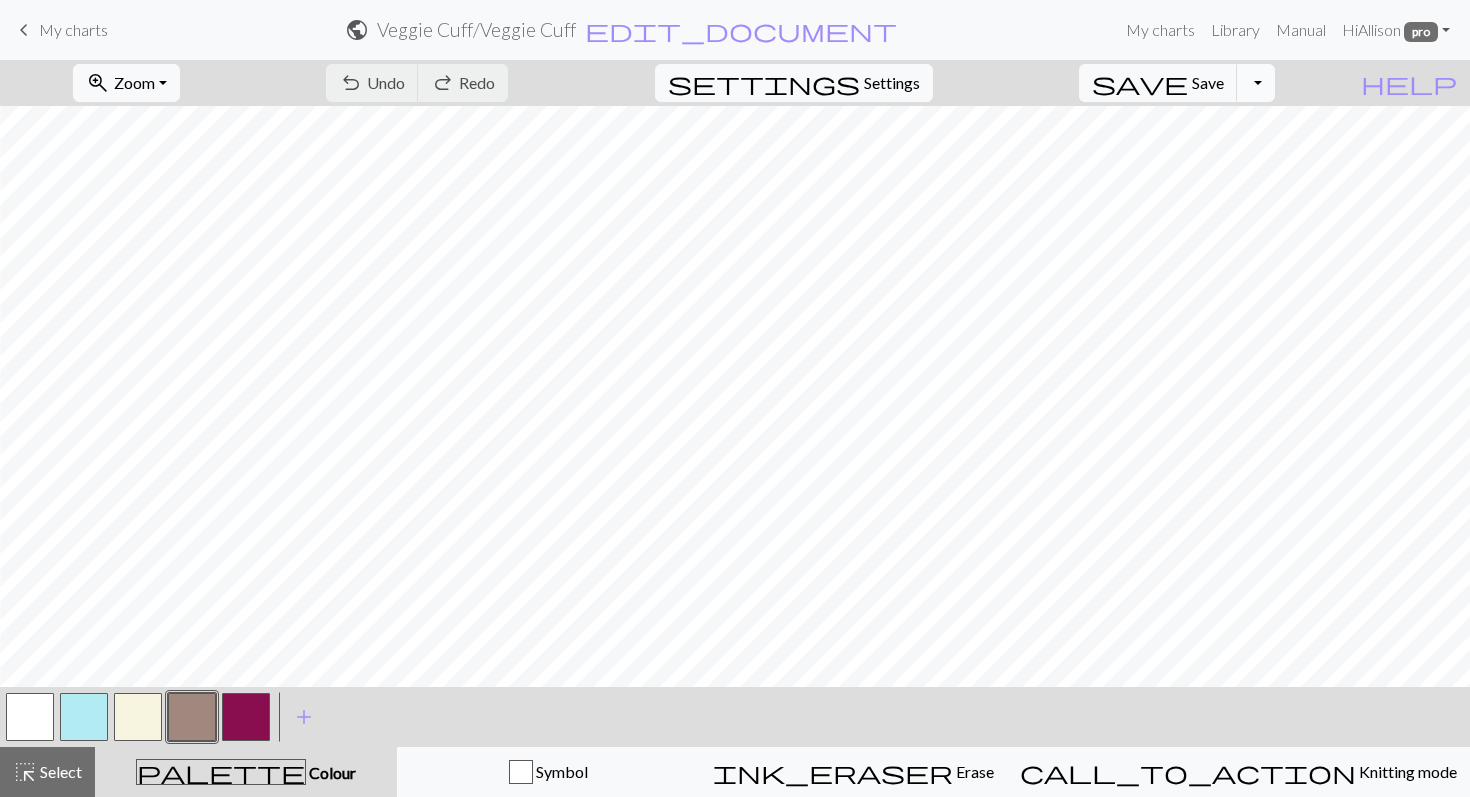 click on "Toggle Dropdown" at bounding box center (1256, 83) 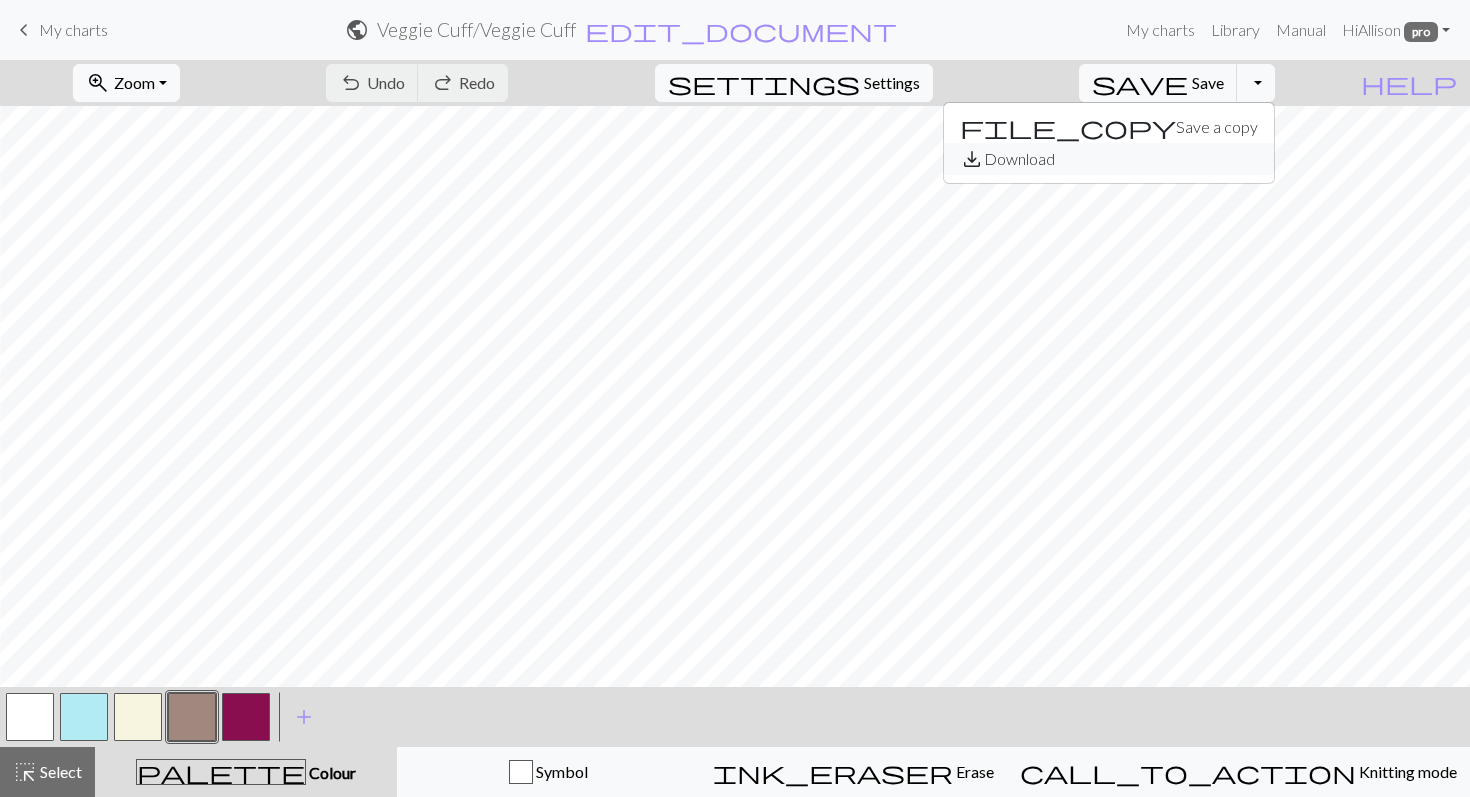 click on "save_alt  Download" at bounding box center [1109, 159] 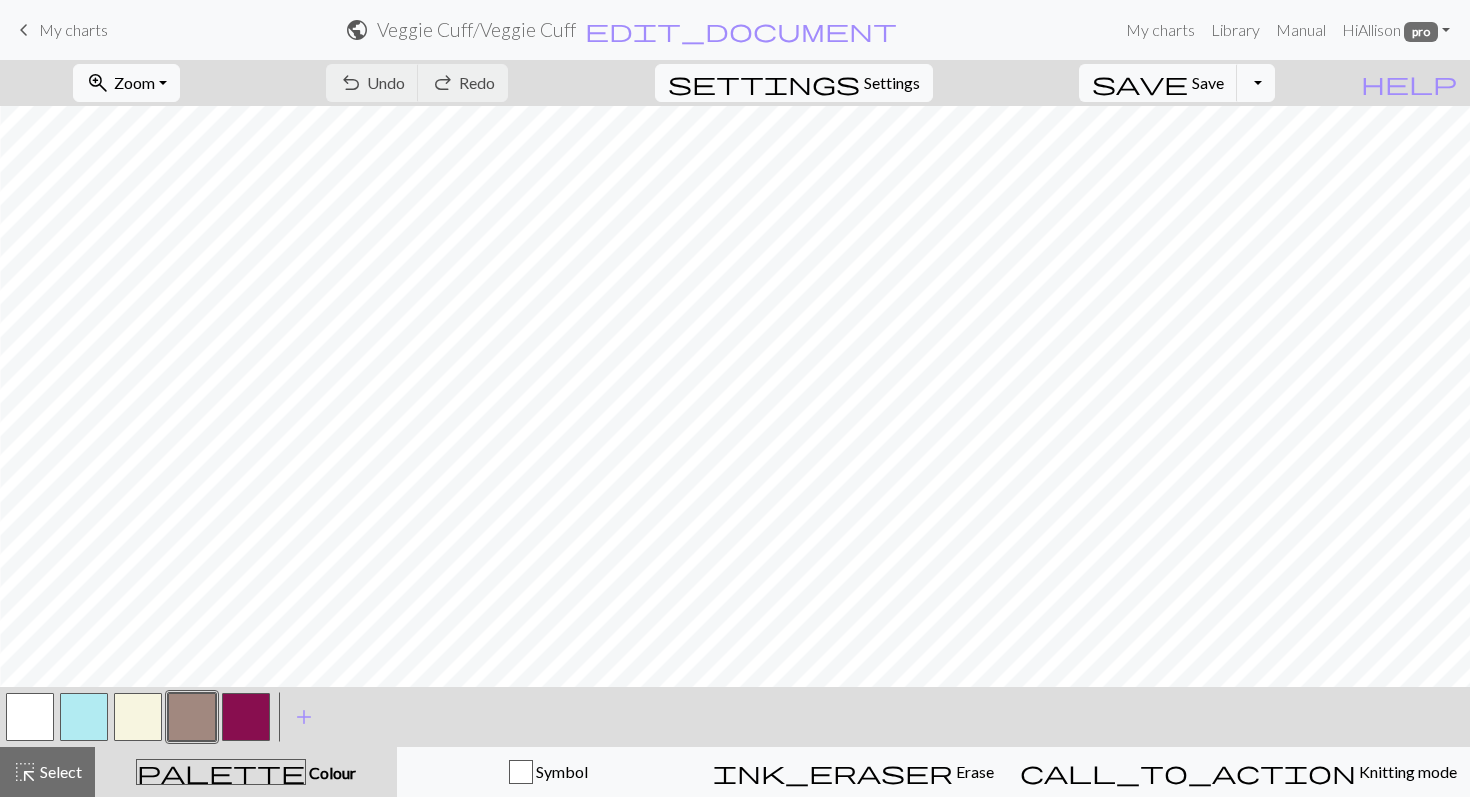 click on "public Veggie Cuff   /  Veggie Cuff  edit_document Edit settings" at bounding box center [621, 29] 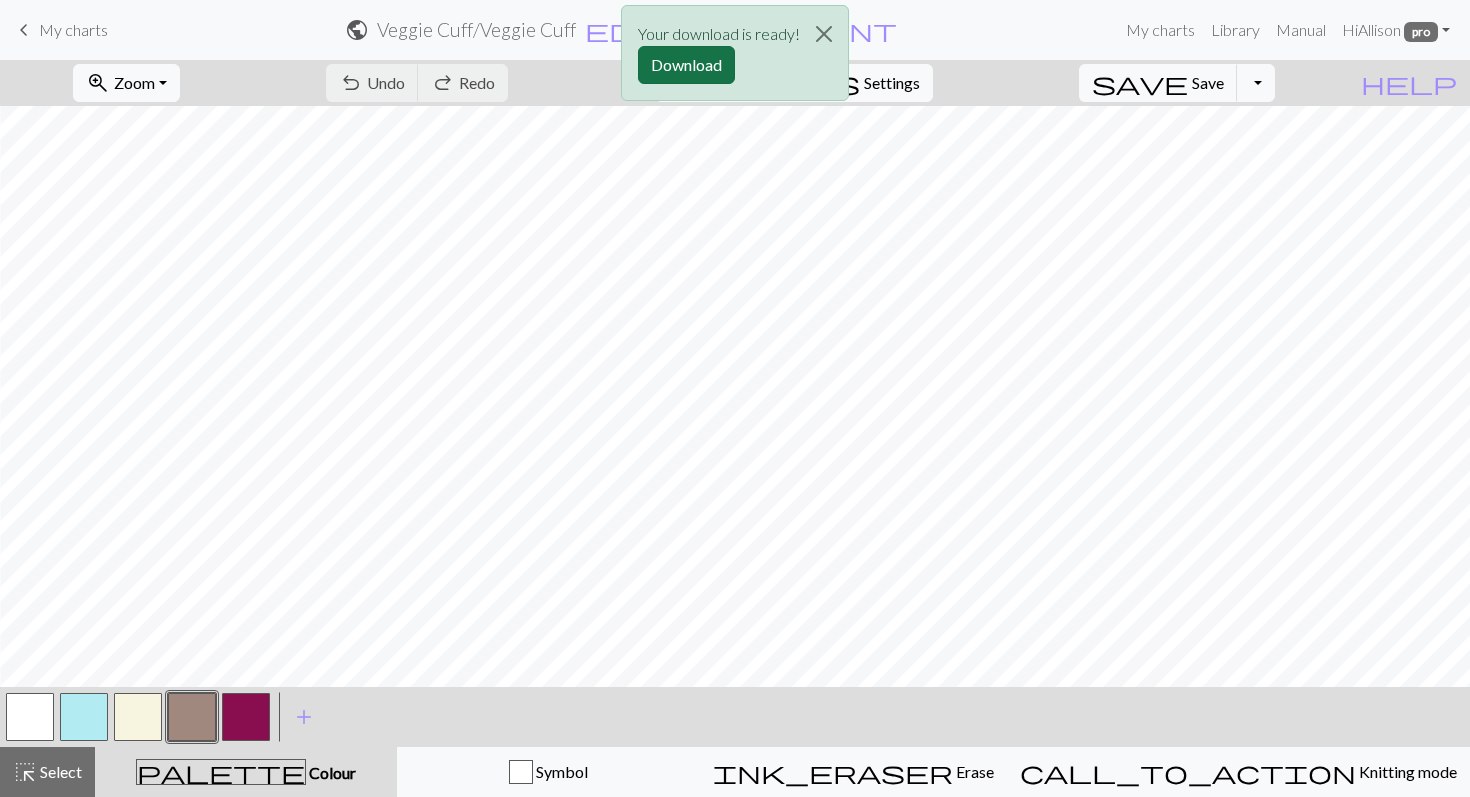 click on "Download" at bounding box center (686, 65) 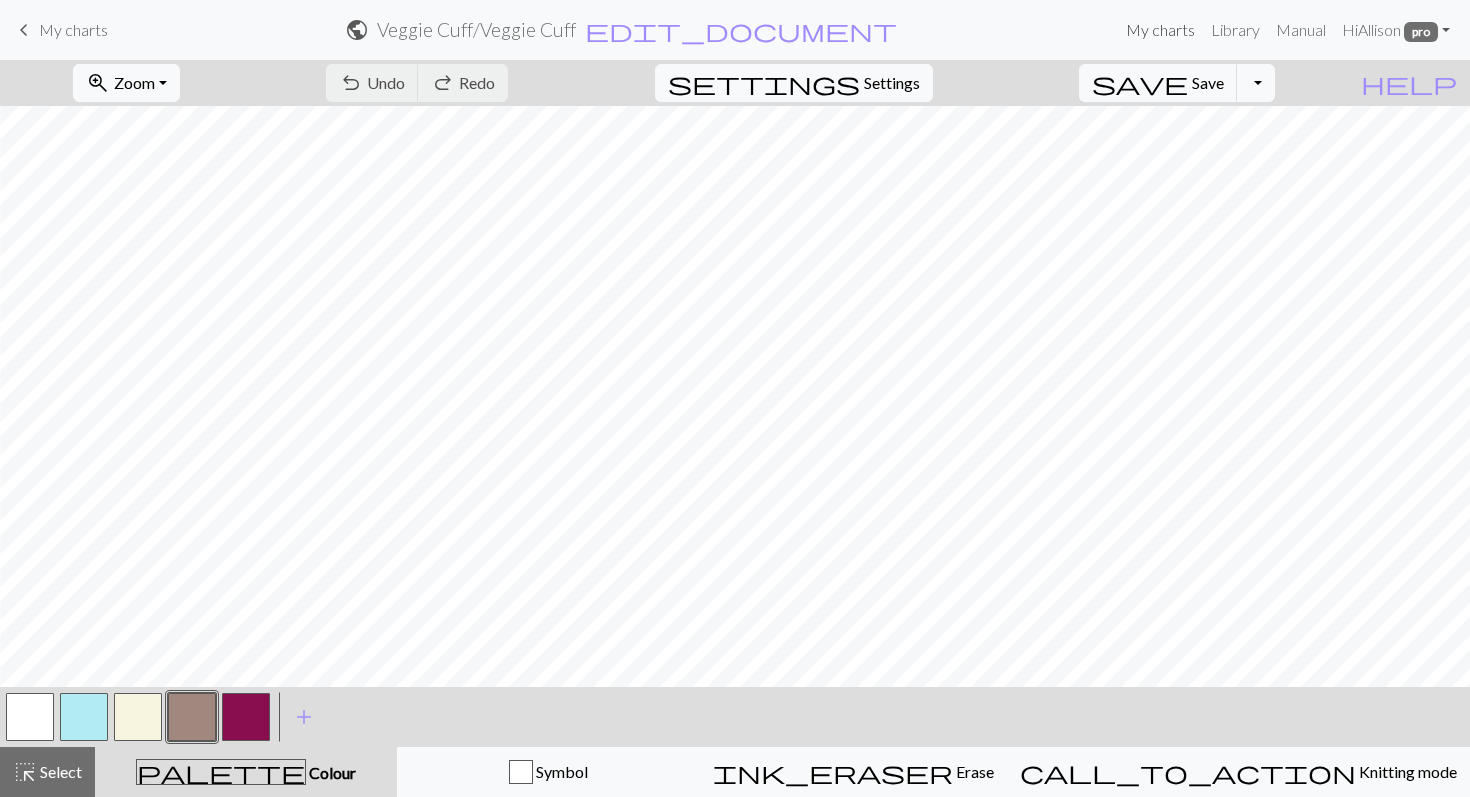 click on "My charts" at bounding box center (1160, 30) 